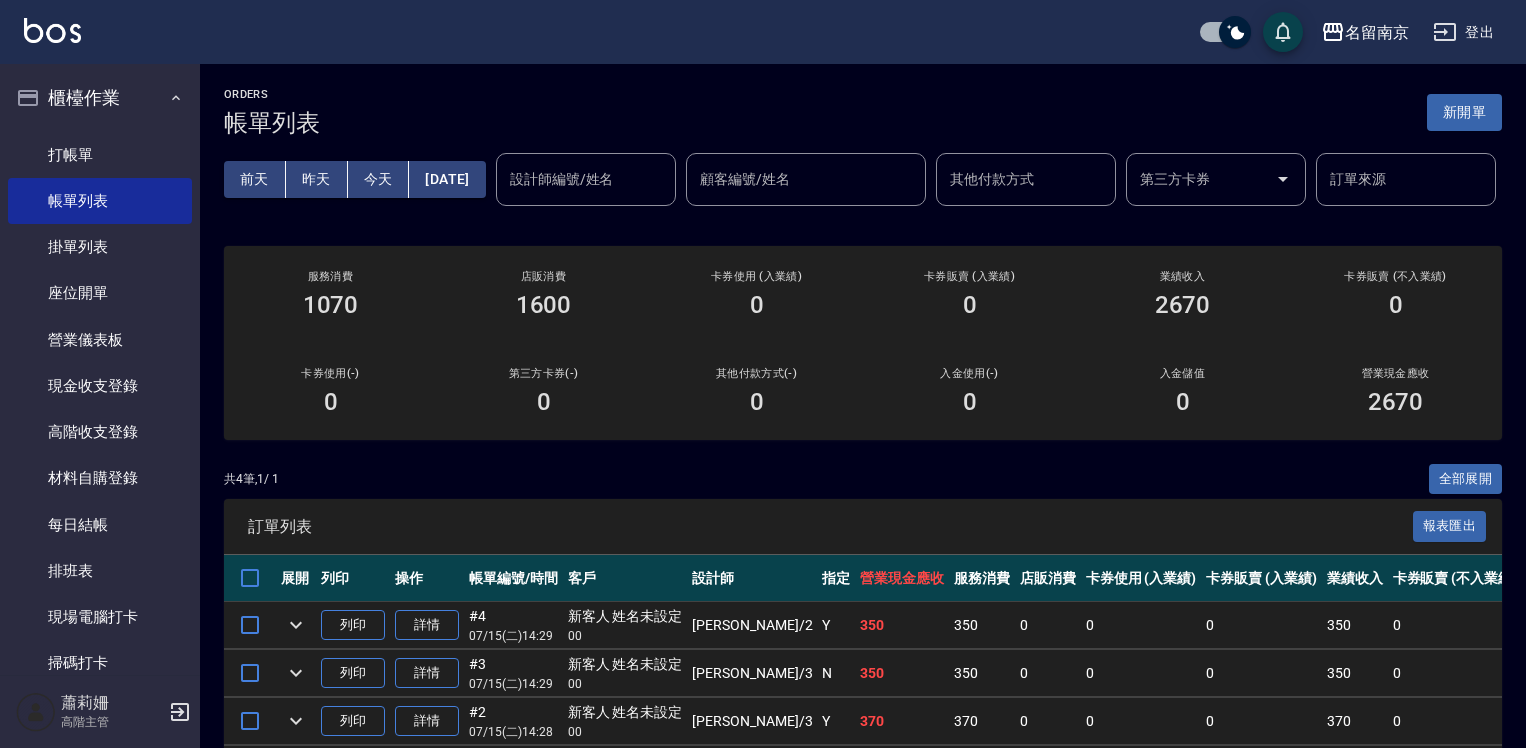 scroll, scrollTop: 0, scrollLeft: 0, axis: both 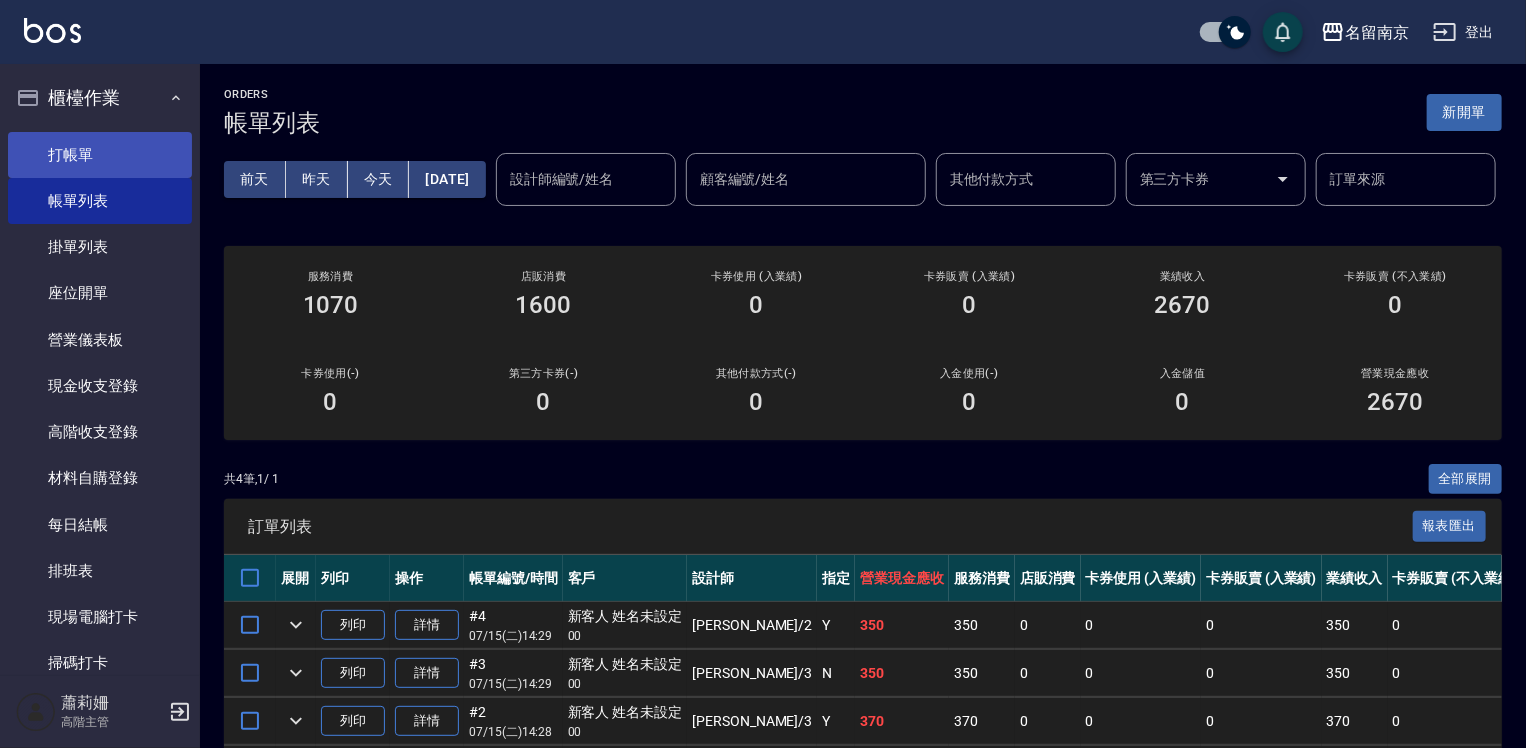 click on "打帳單" at bounding box center (100, 155) 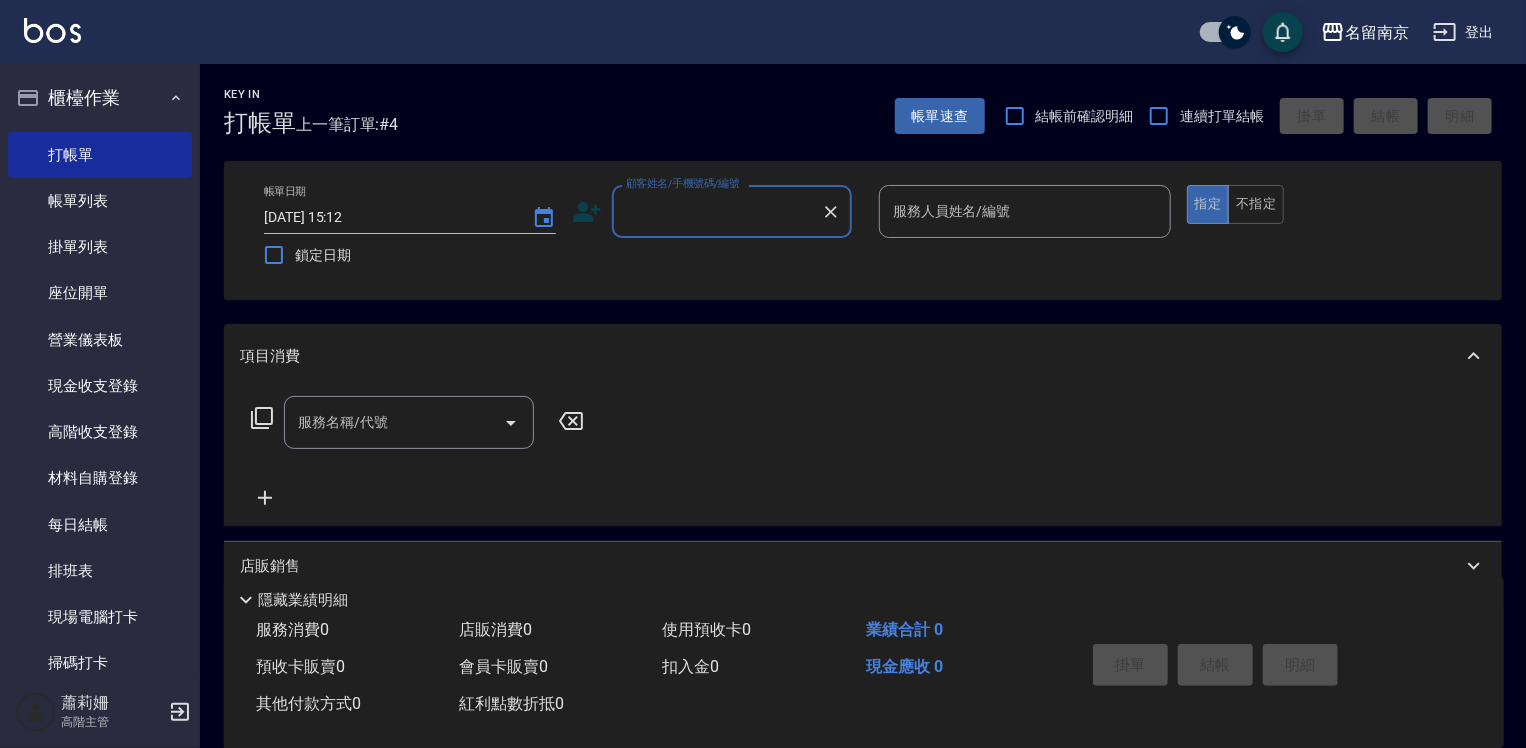 scroll, scrollTop: 224, scrollLeft: 0, axis: vertical 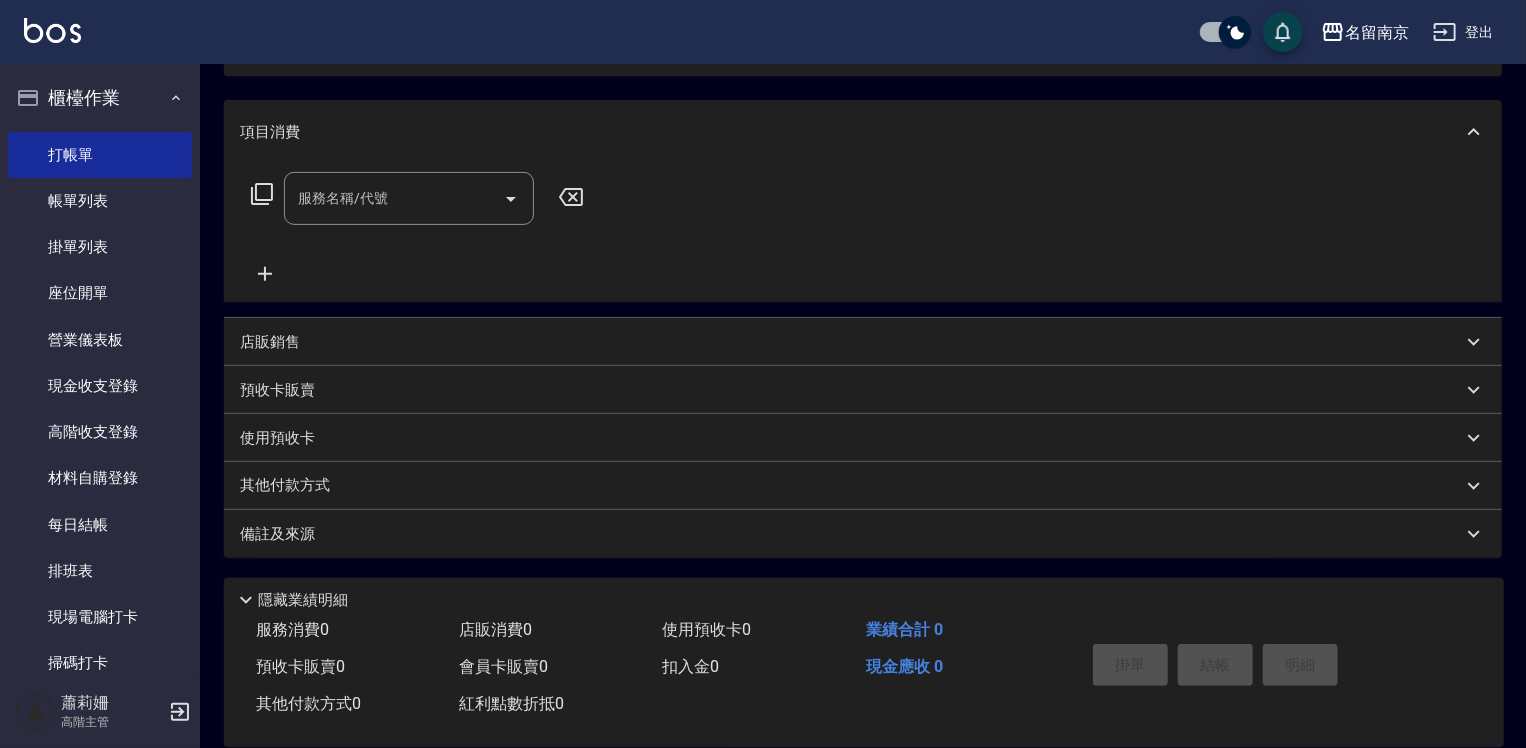 click on "店販銷售" at bounding box center (270, 342) 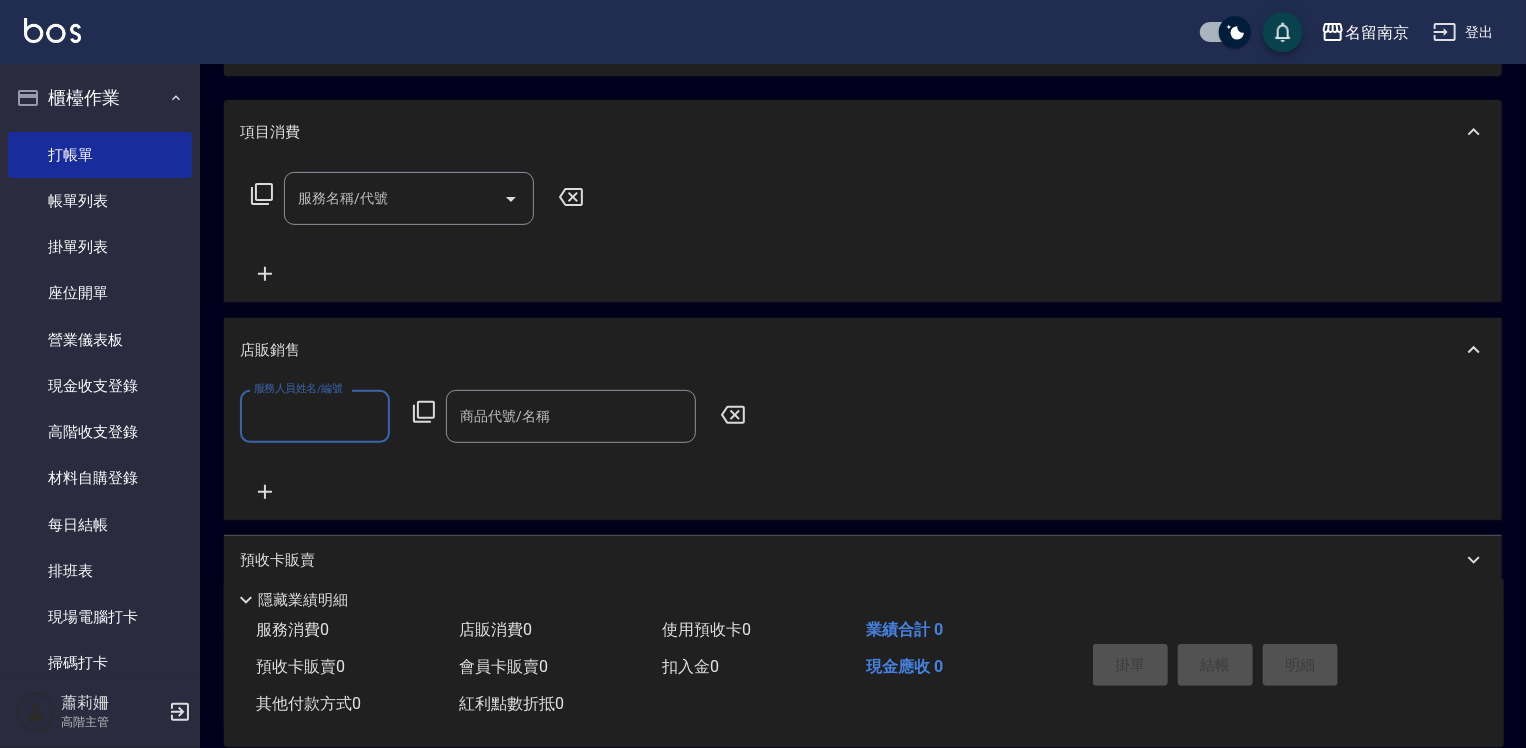 scroll, scrollTop: 0, scrollLeft: 0, axis: both 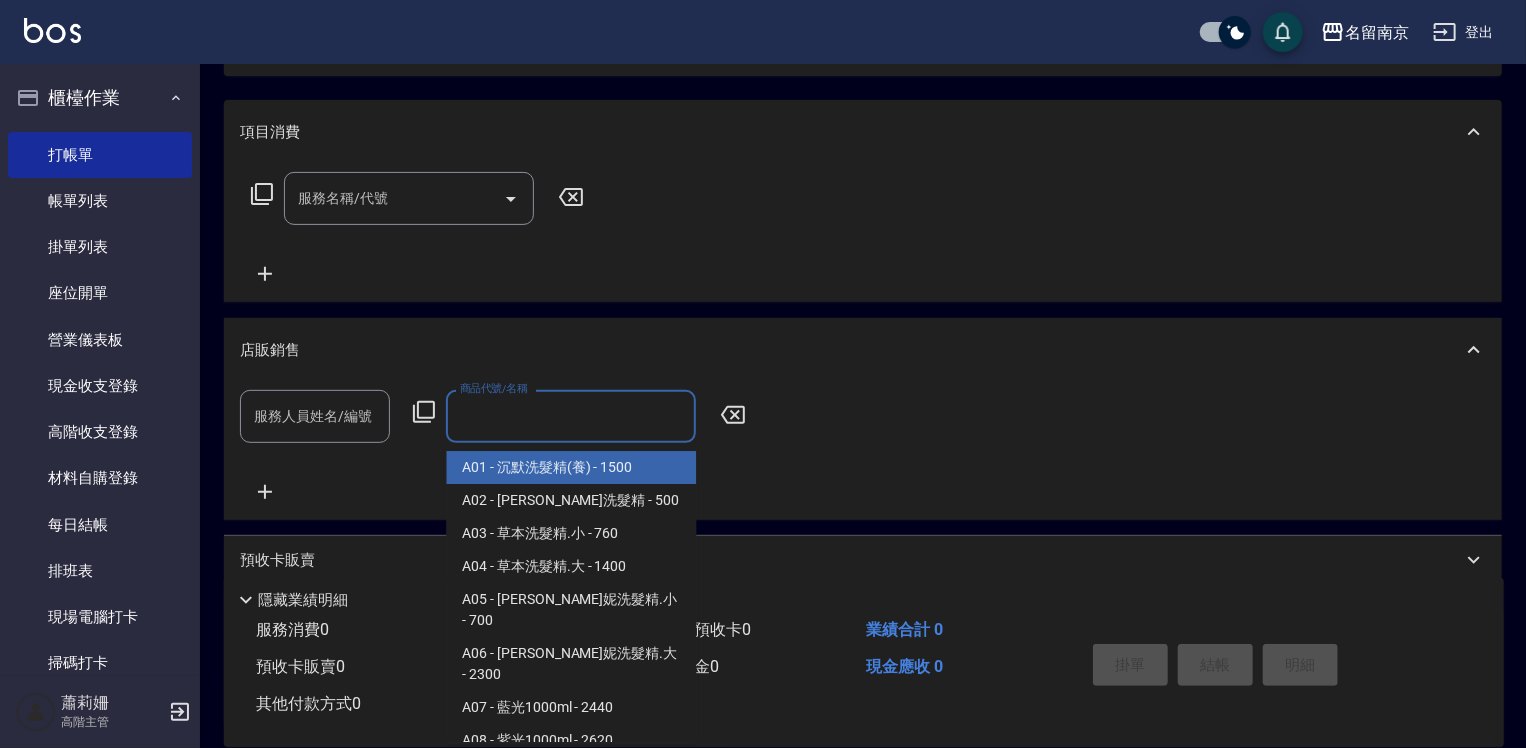 click 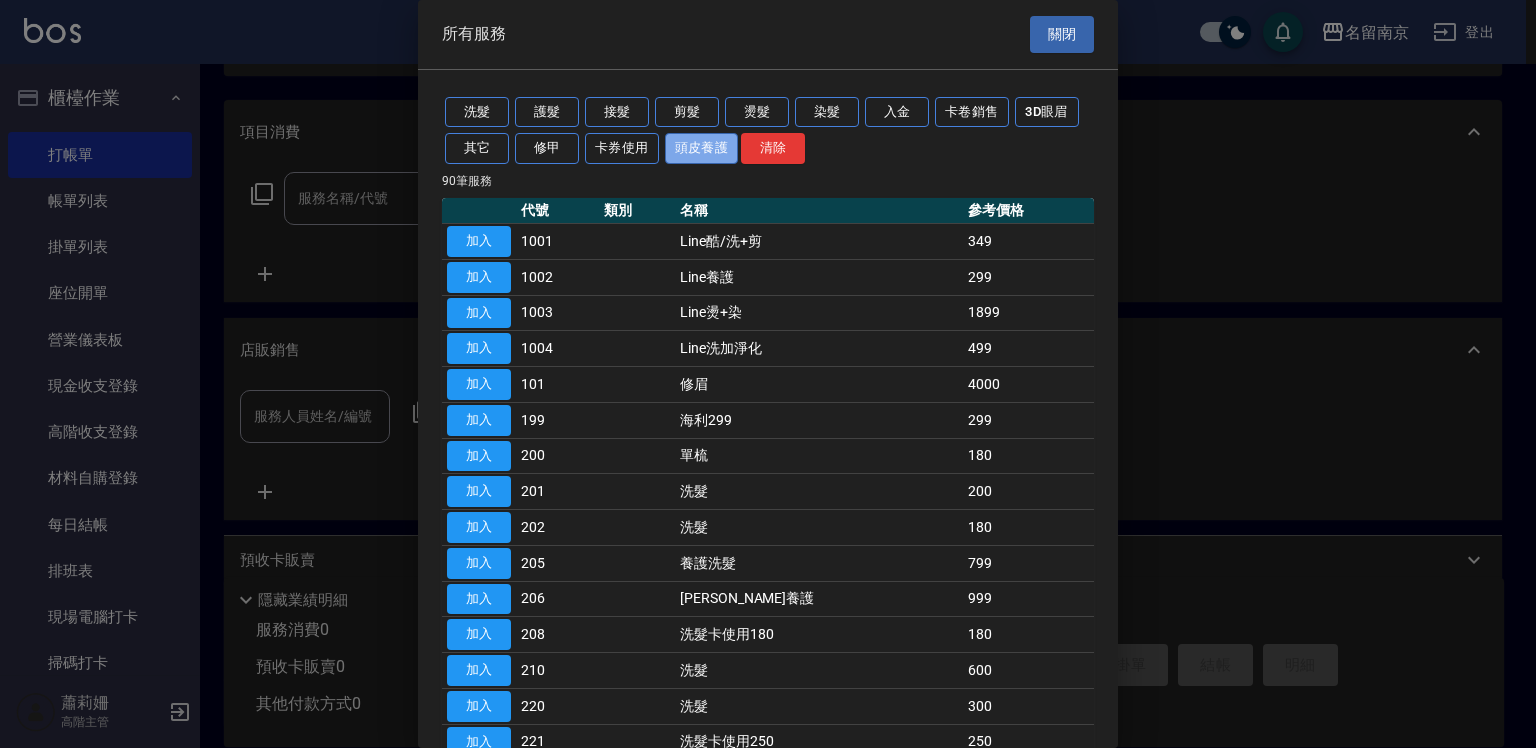 click on "頭皮養護" at bounding box center [702, 148] 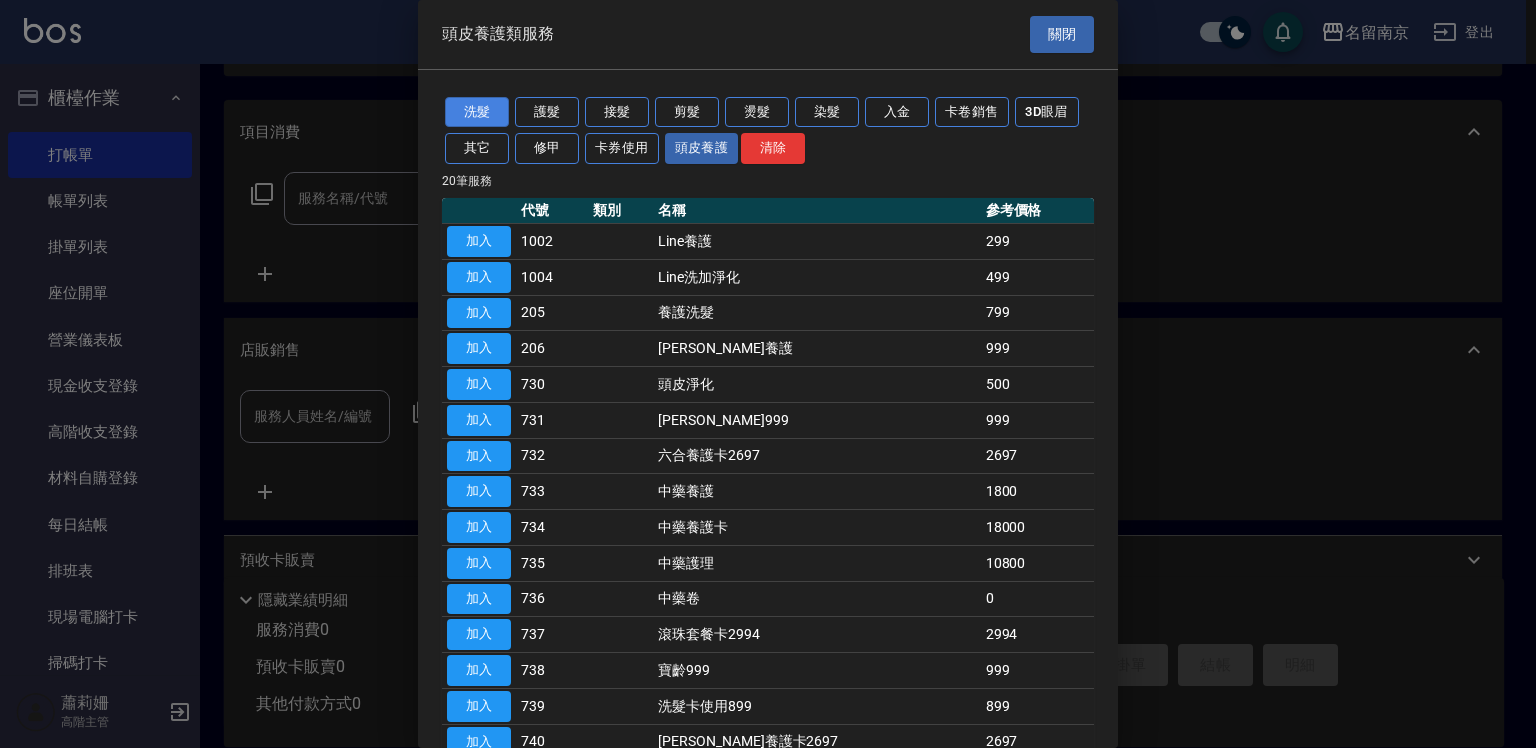 click on "洗髮" at bounding box center [477, 112] 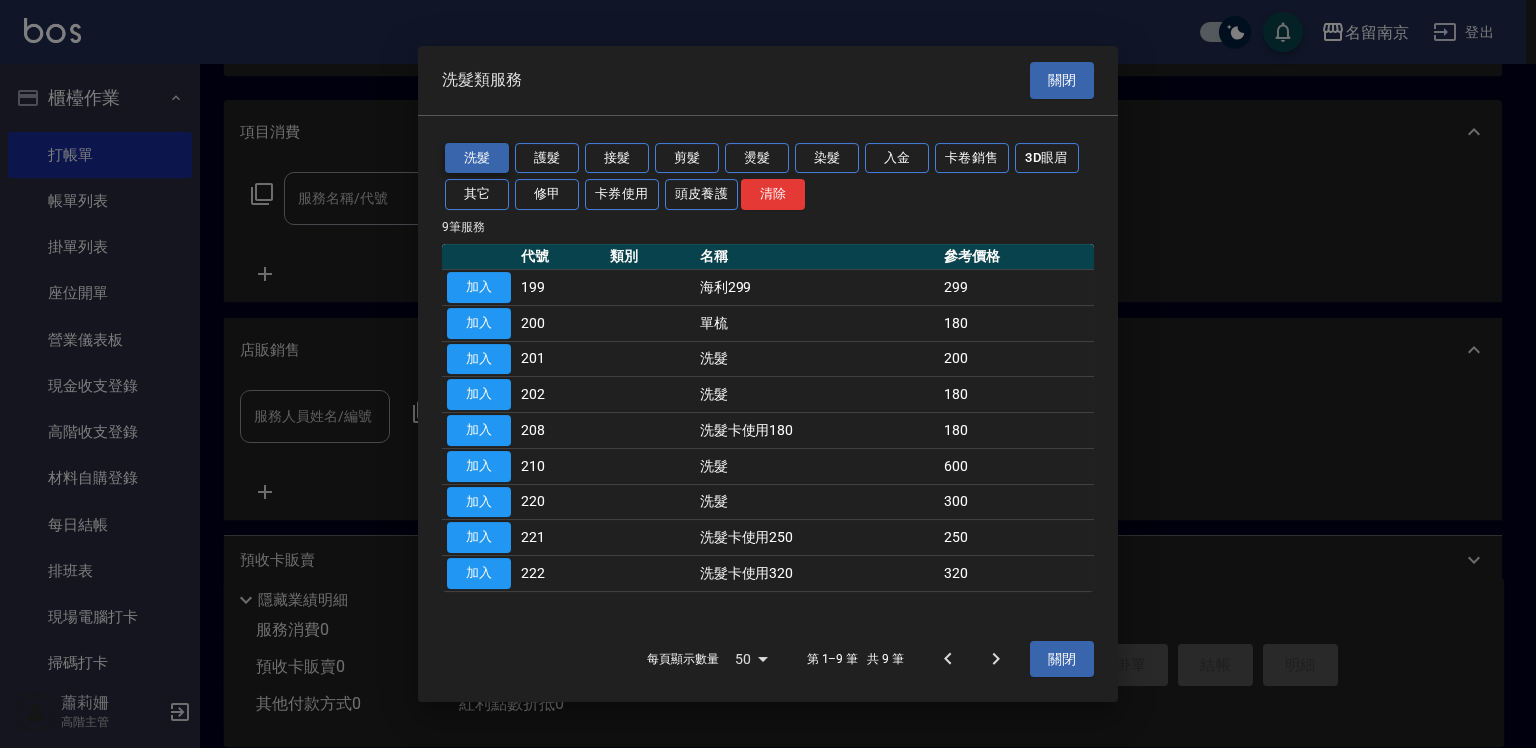 click on "洗髮" at bounding box center (477, 158) 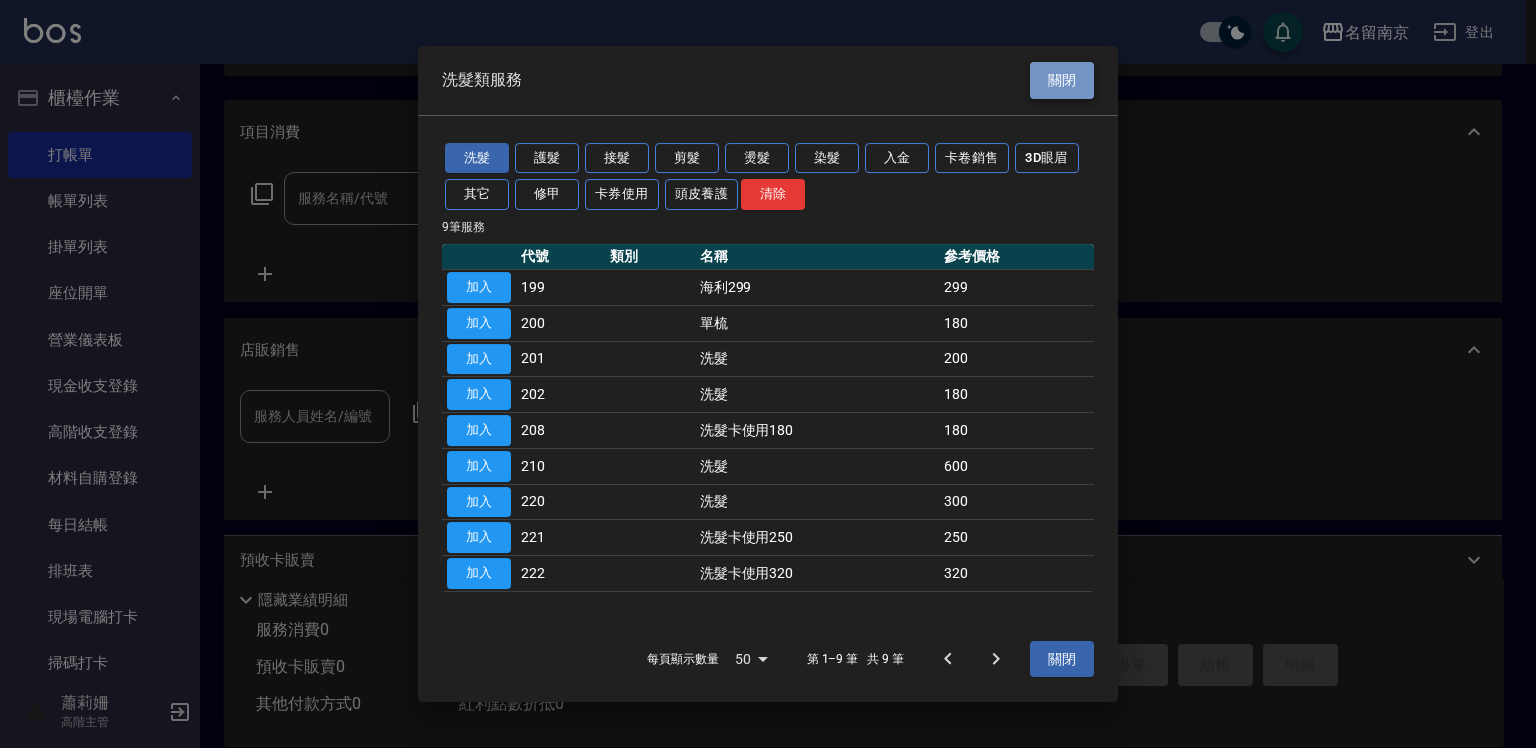 click on "關閉" at bounding box center (1062, 80) 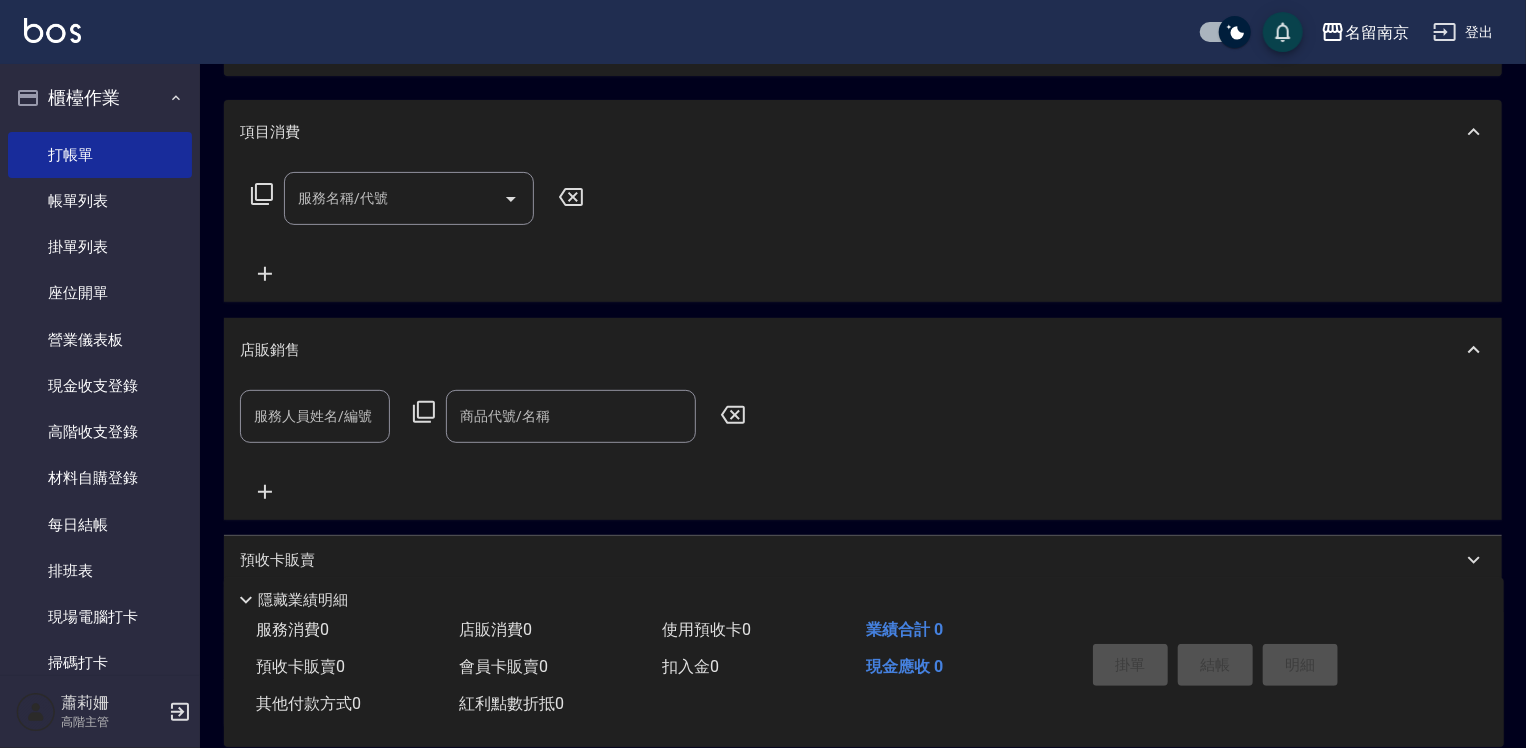 scroll, scrollTop: 0, scrollLeft: 0, axis: both 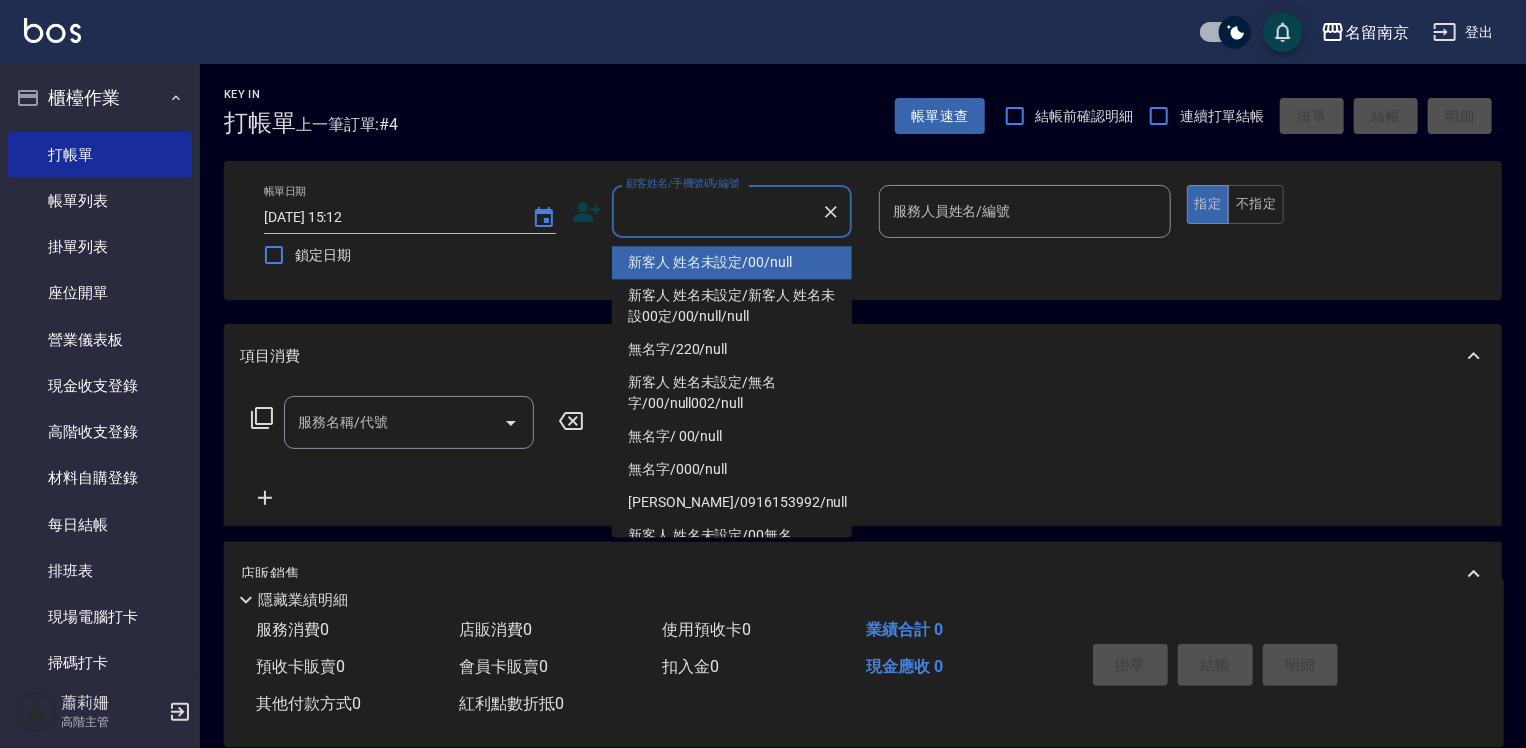 drag, startPoint x: 752, startPoint y: 198, endPoint x: 752, endPoint y: 209, distance: 11 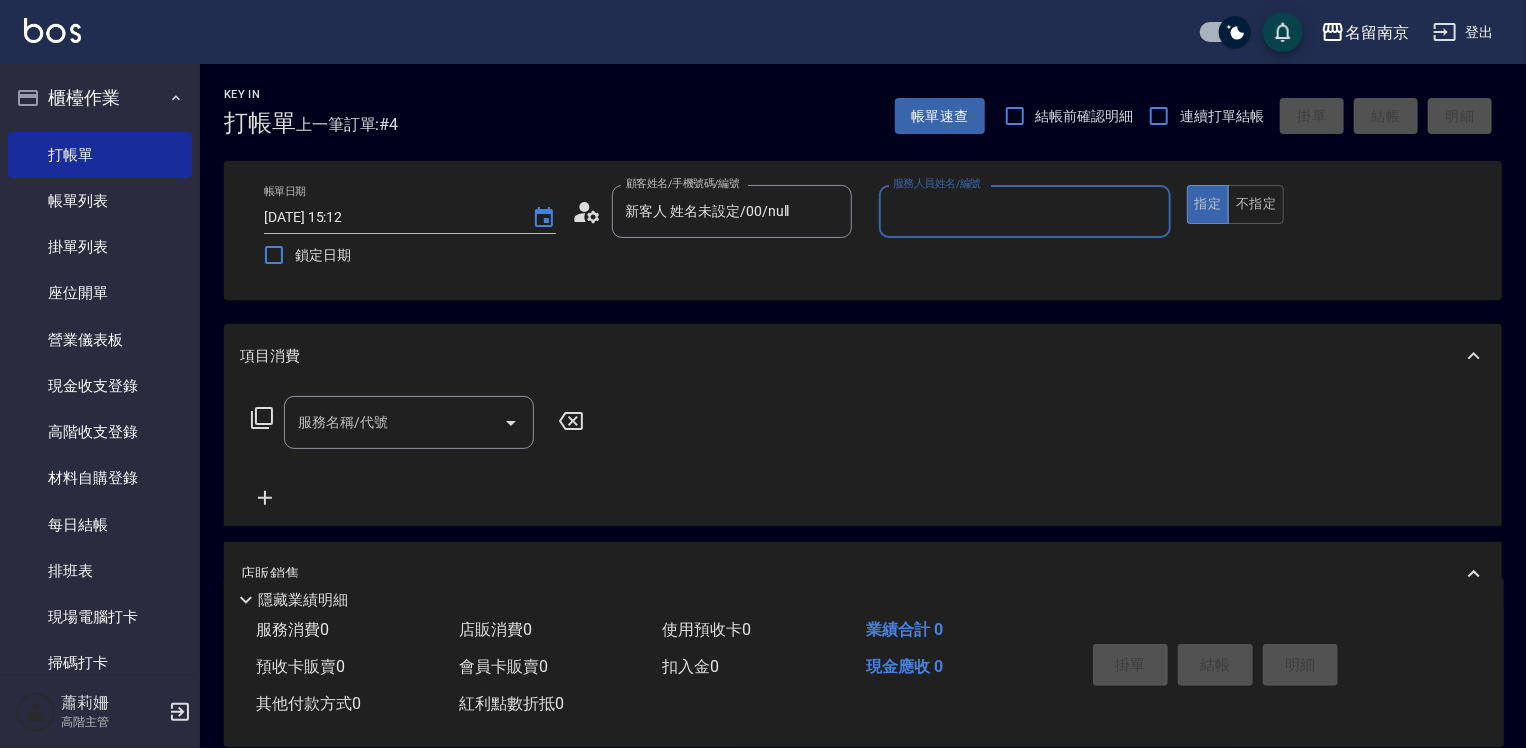 click on "服務人員姓名/編號" at bounding box center [1025, 211] 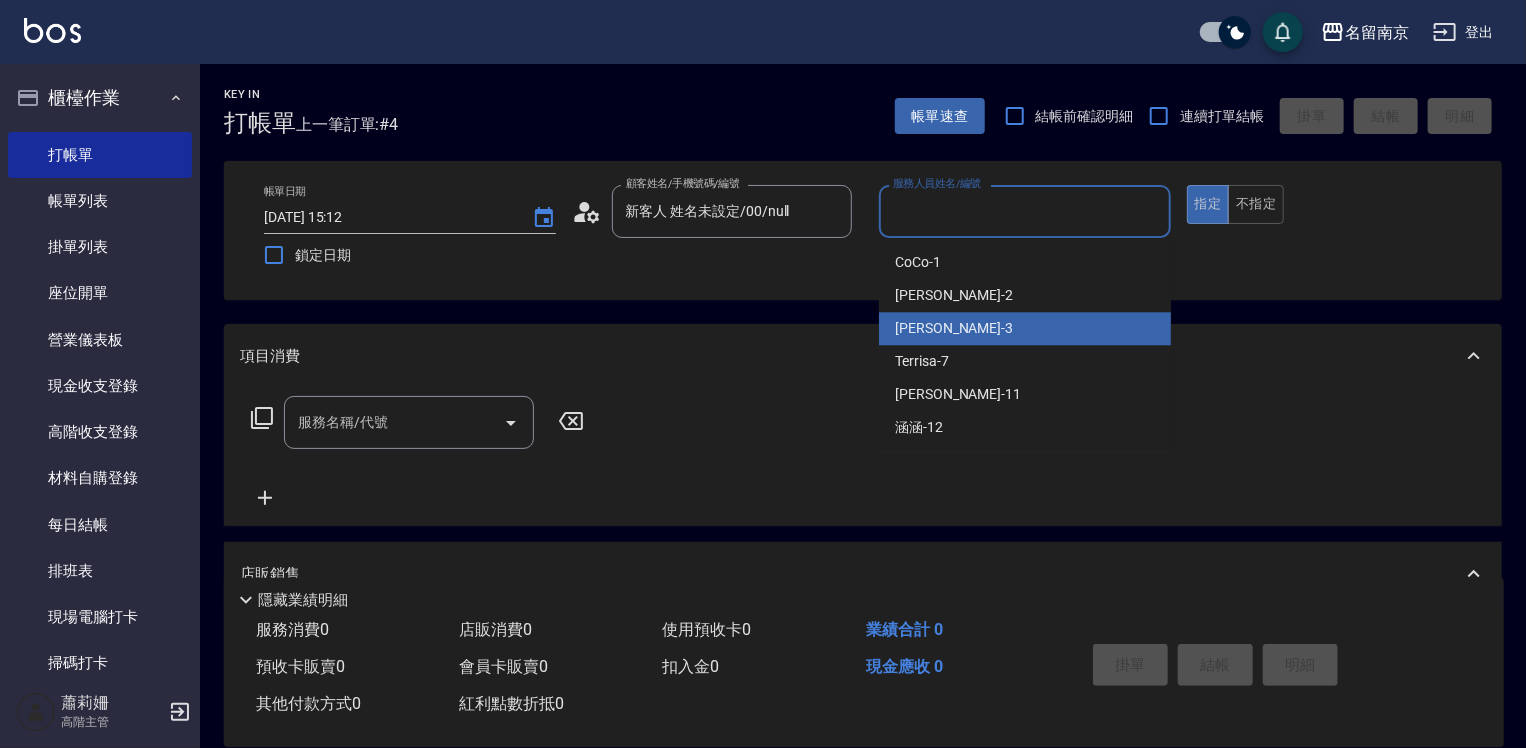click on "[PERSON_NAME] -3" at bounding box center (1025, 328) 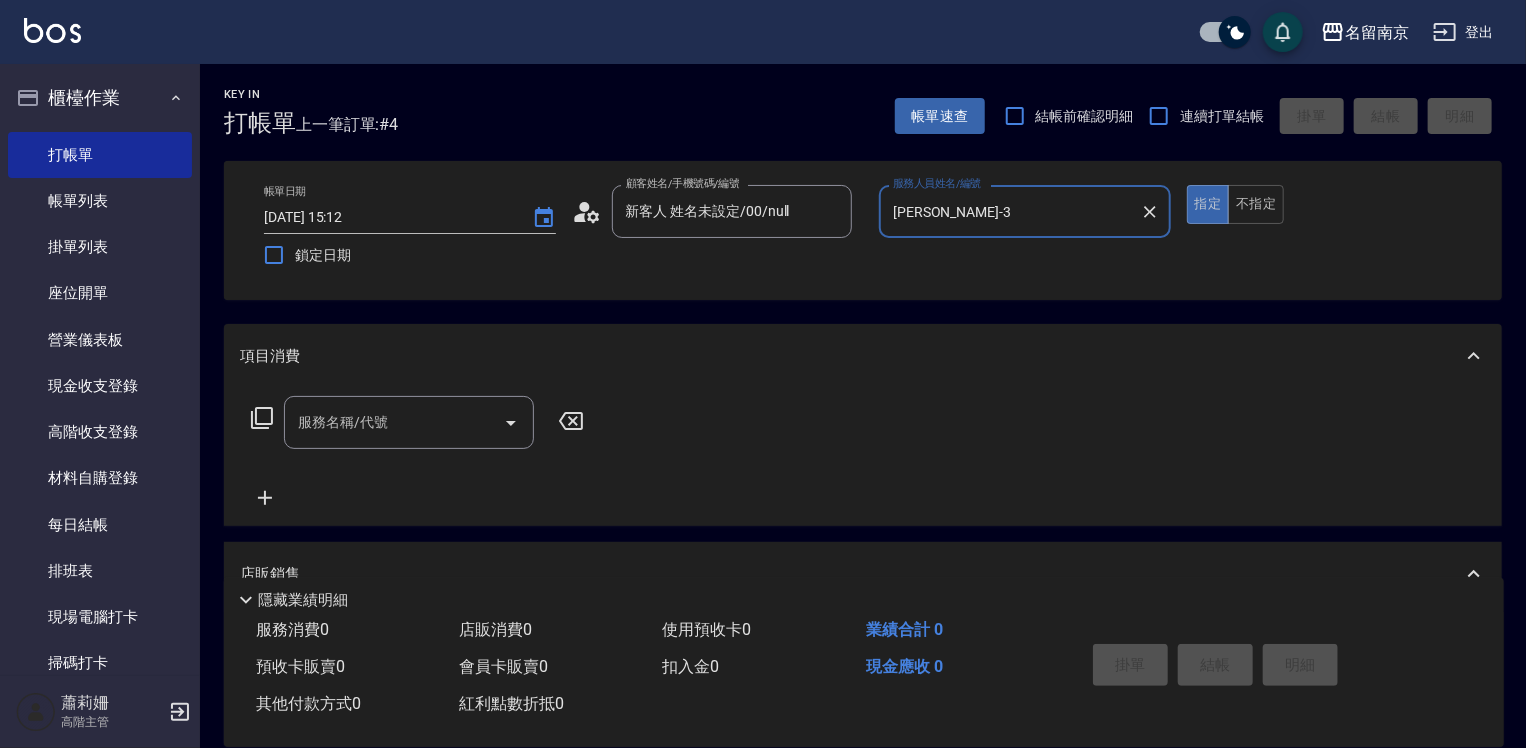 click on "服務名稱/代號" at bounding box center [394, 422] 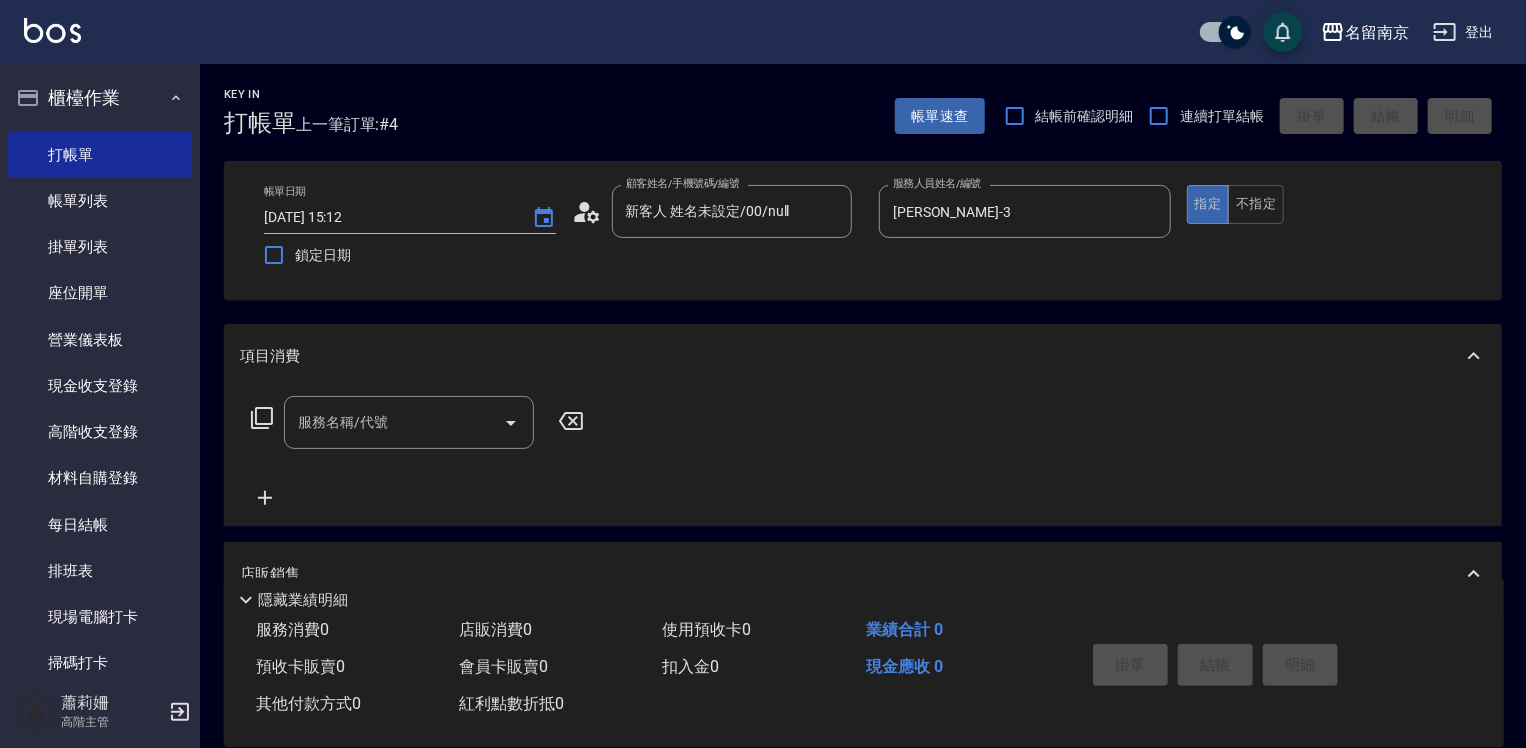 click 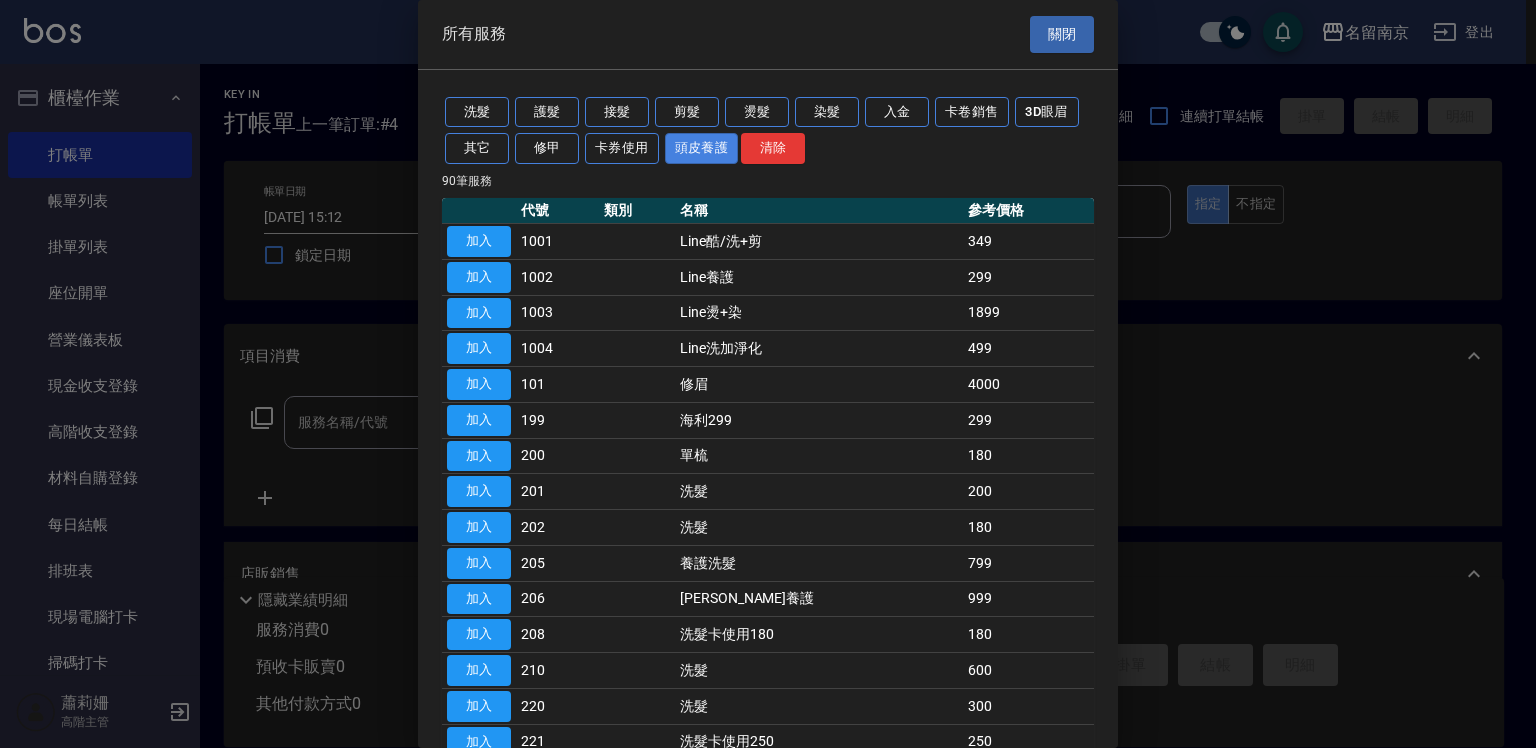 click on "頭皮養護" at bounding box center (702, 148) 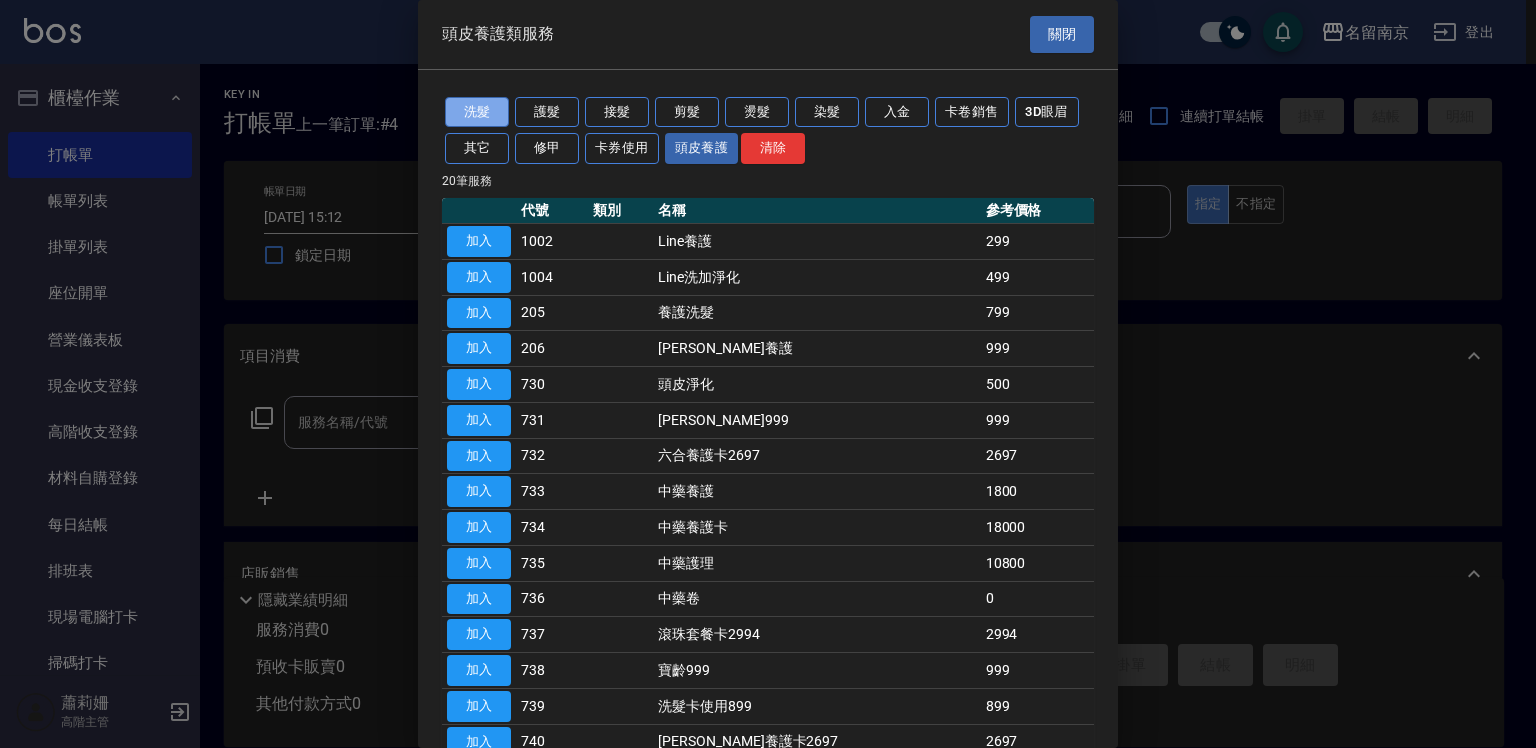 click on "洗髮" at bounding box center [477, 112] 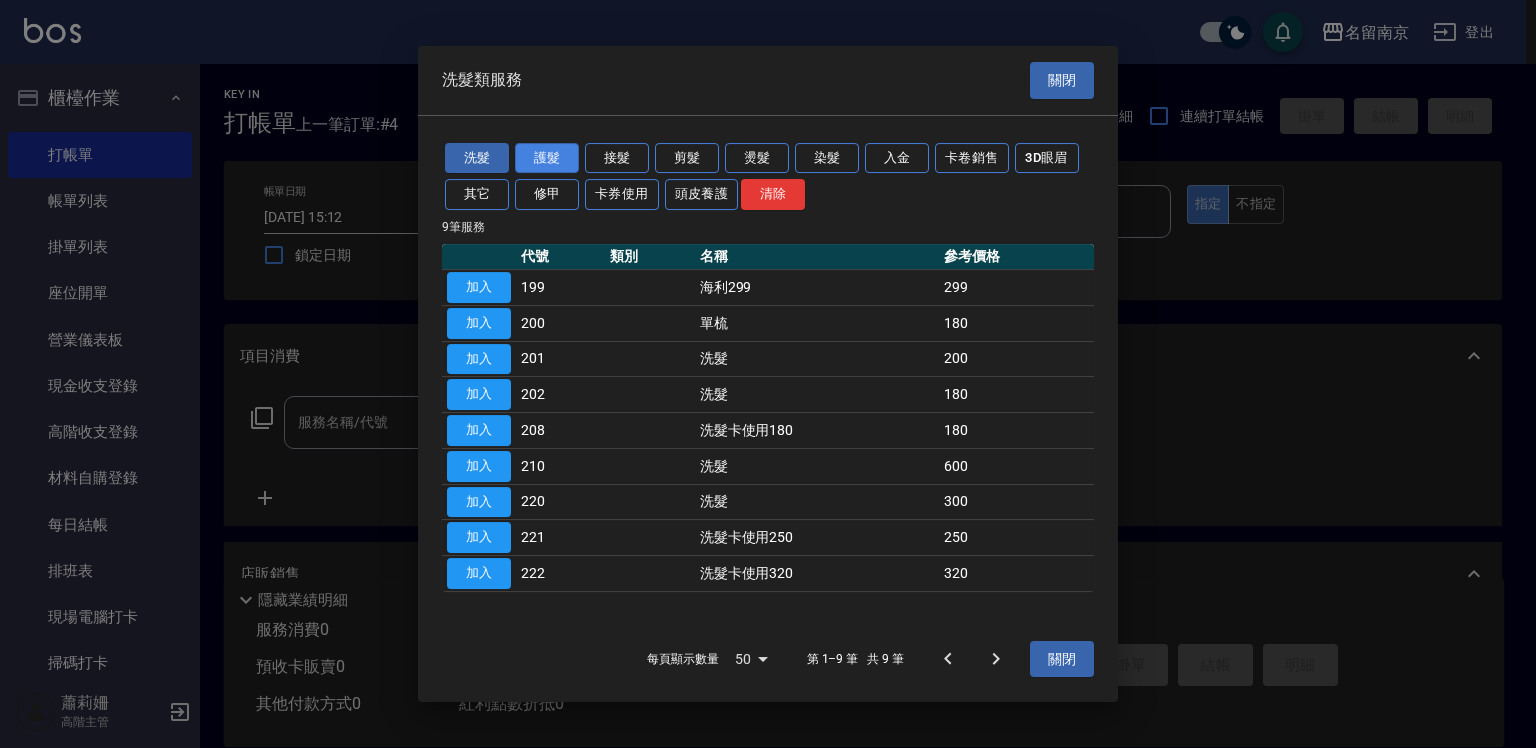 click on "護髮" at bounding box center [547, 158] 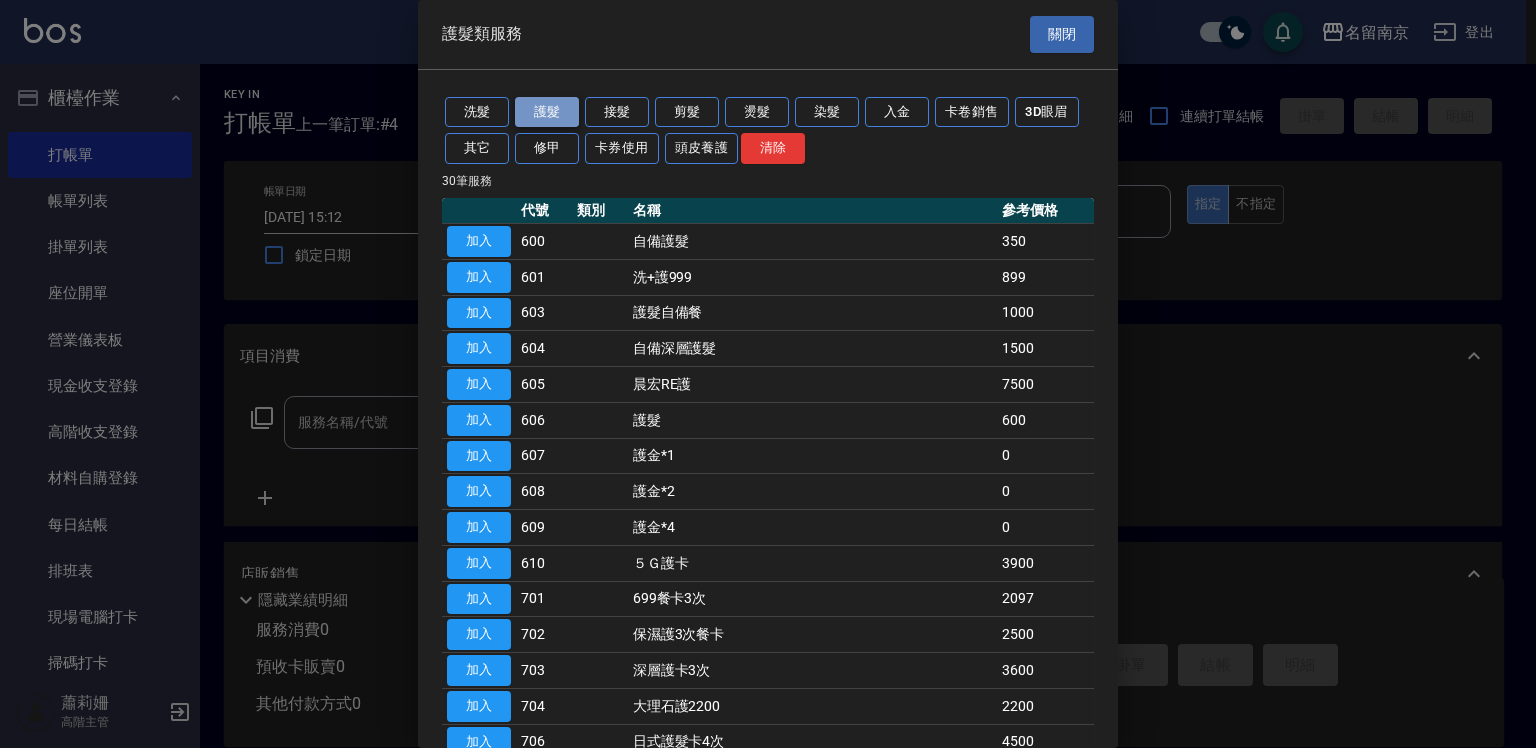 click on "護髮" at bounding box center (547, 112) 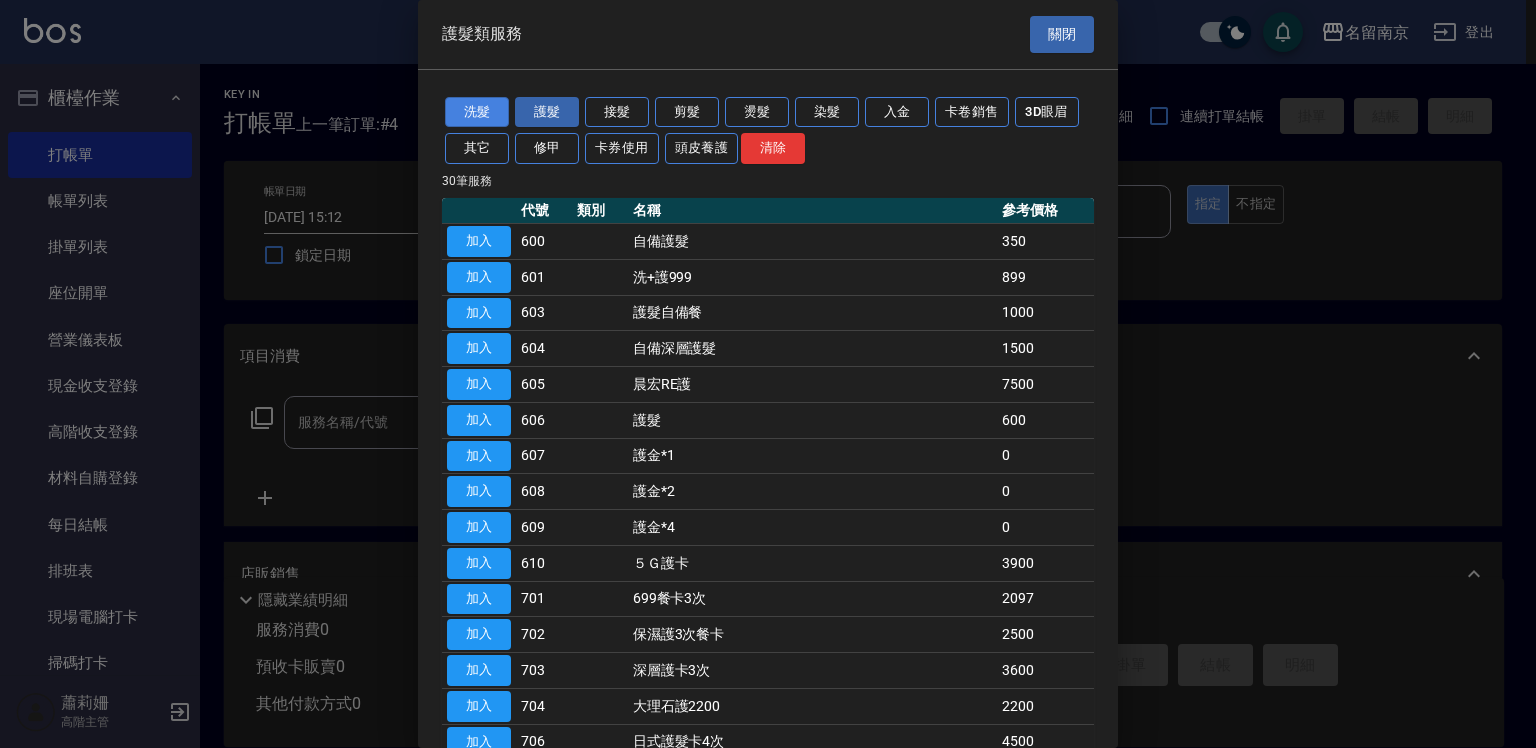 click on "洗髮" at bounding box center (477, 112) 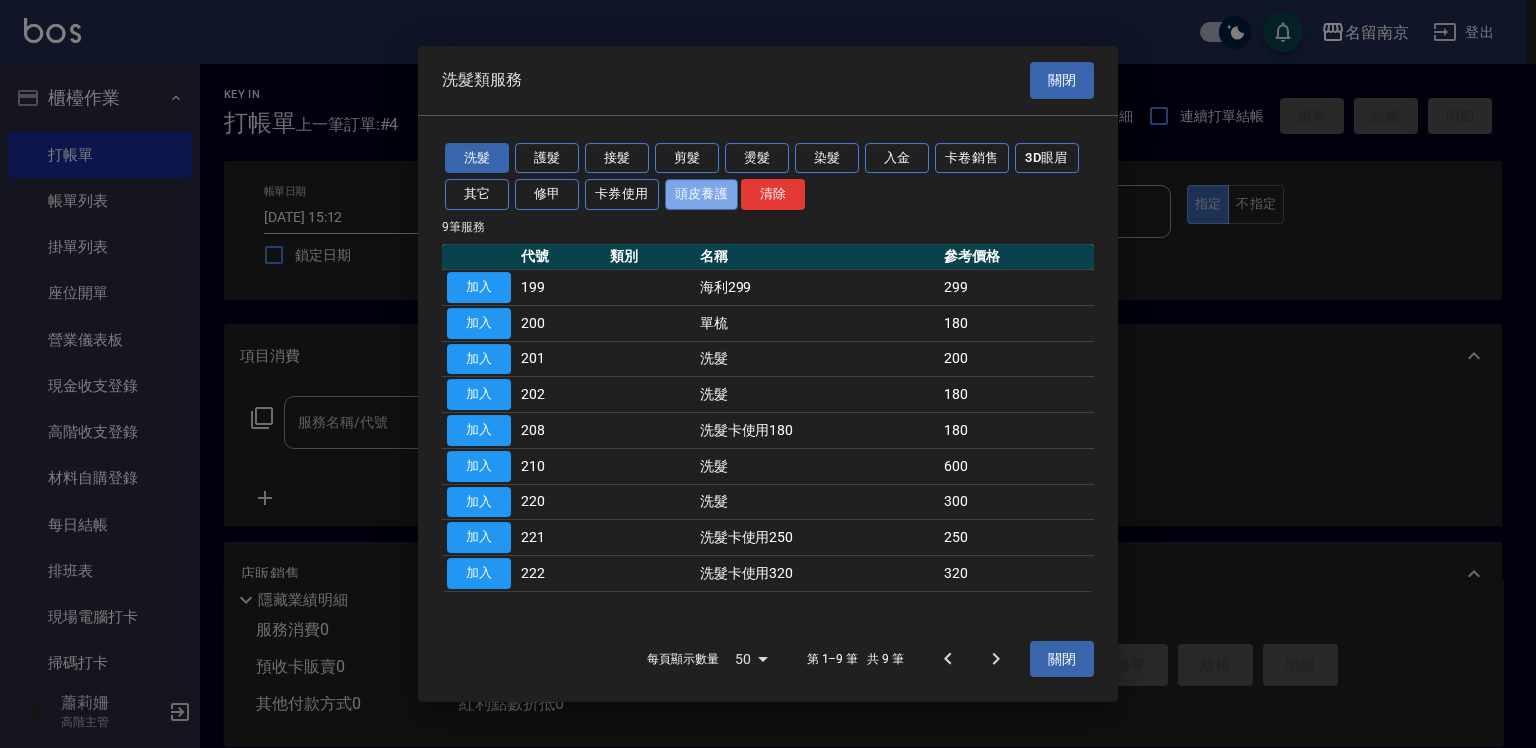 click on "頭皮養護" at bounding box center [702, 194] 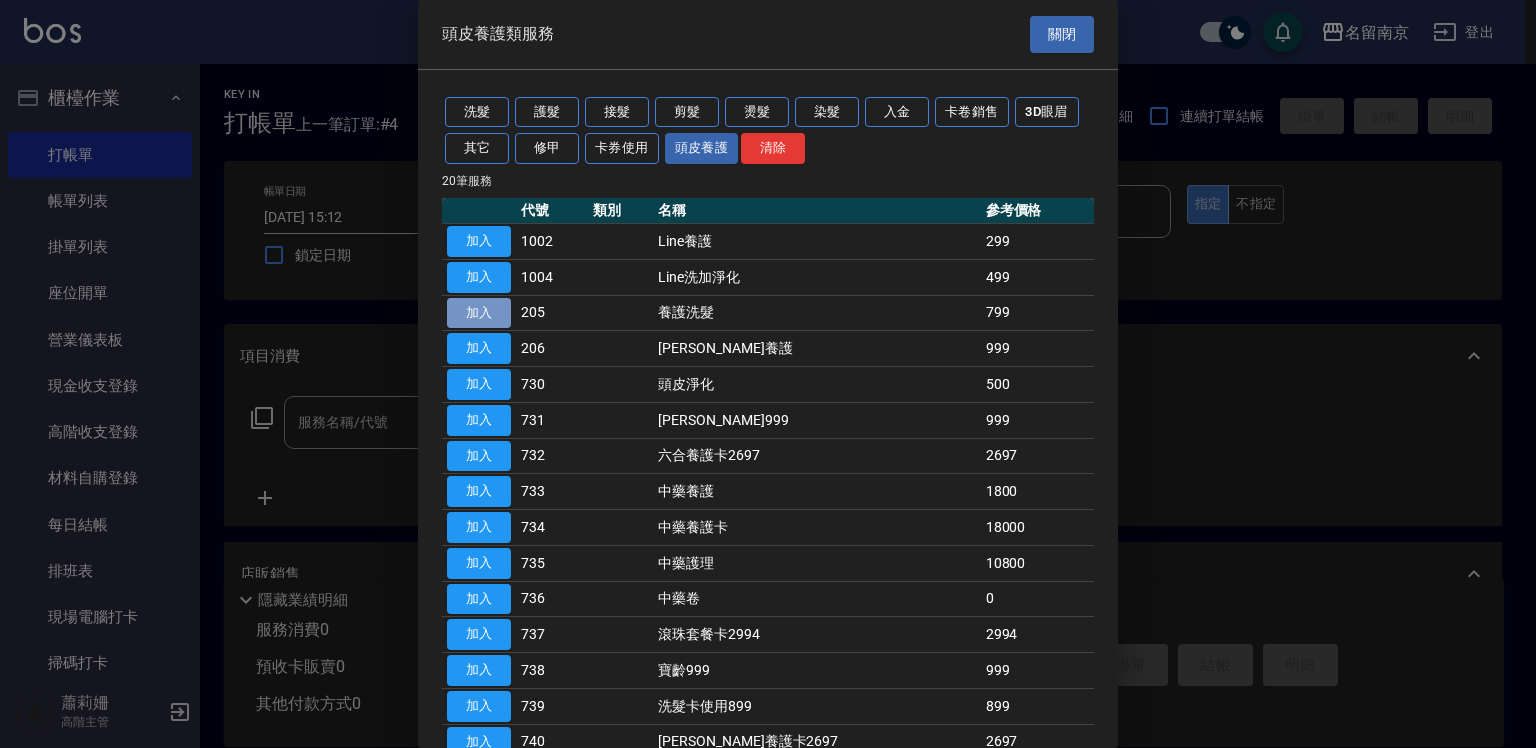 click on "加入" at bounding box center (479, 313) 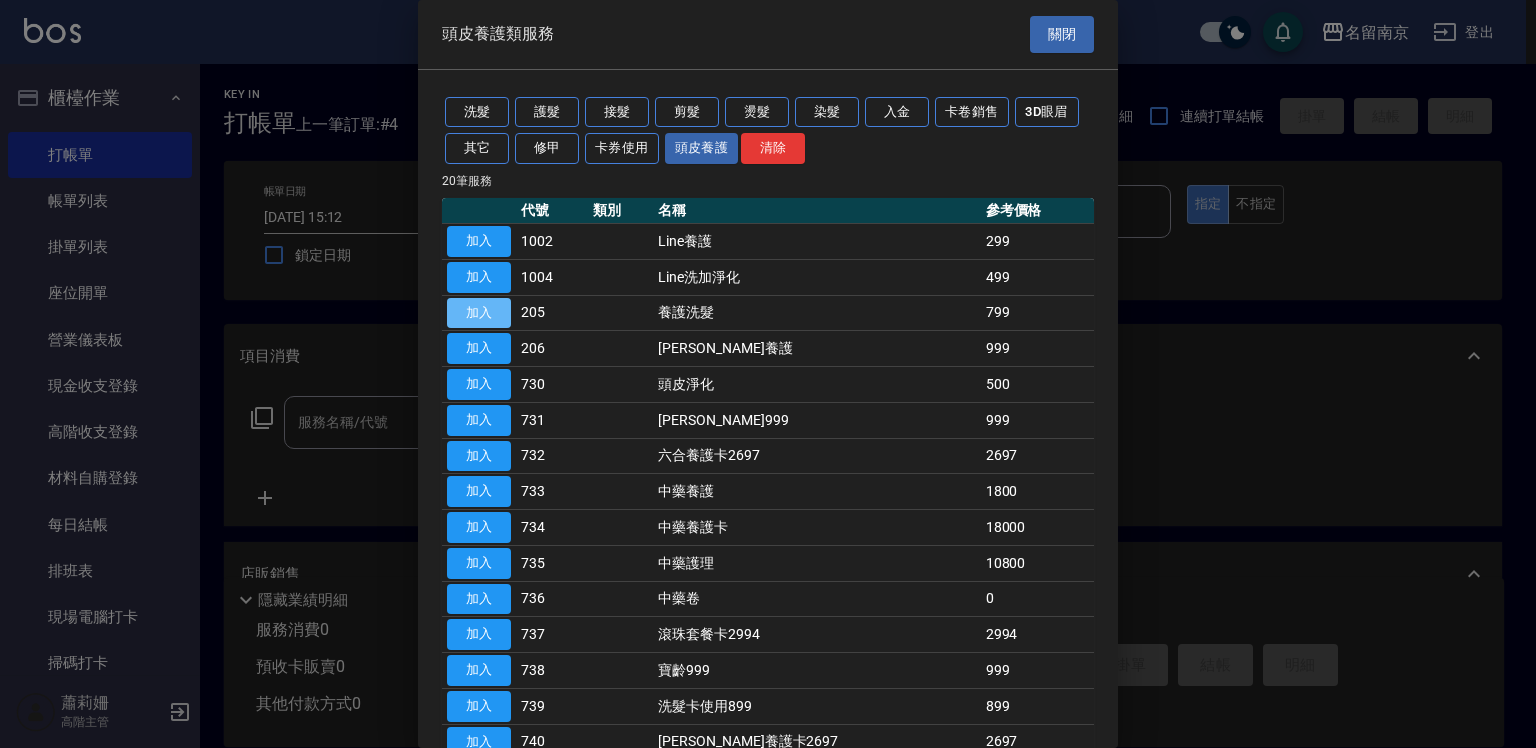 type on "養護洗髮(205)" 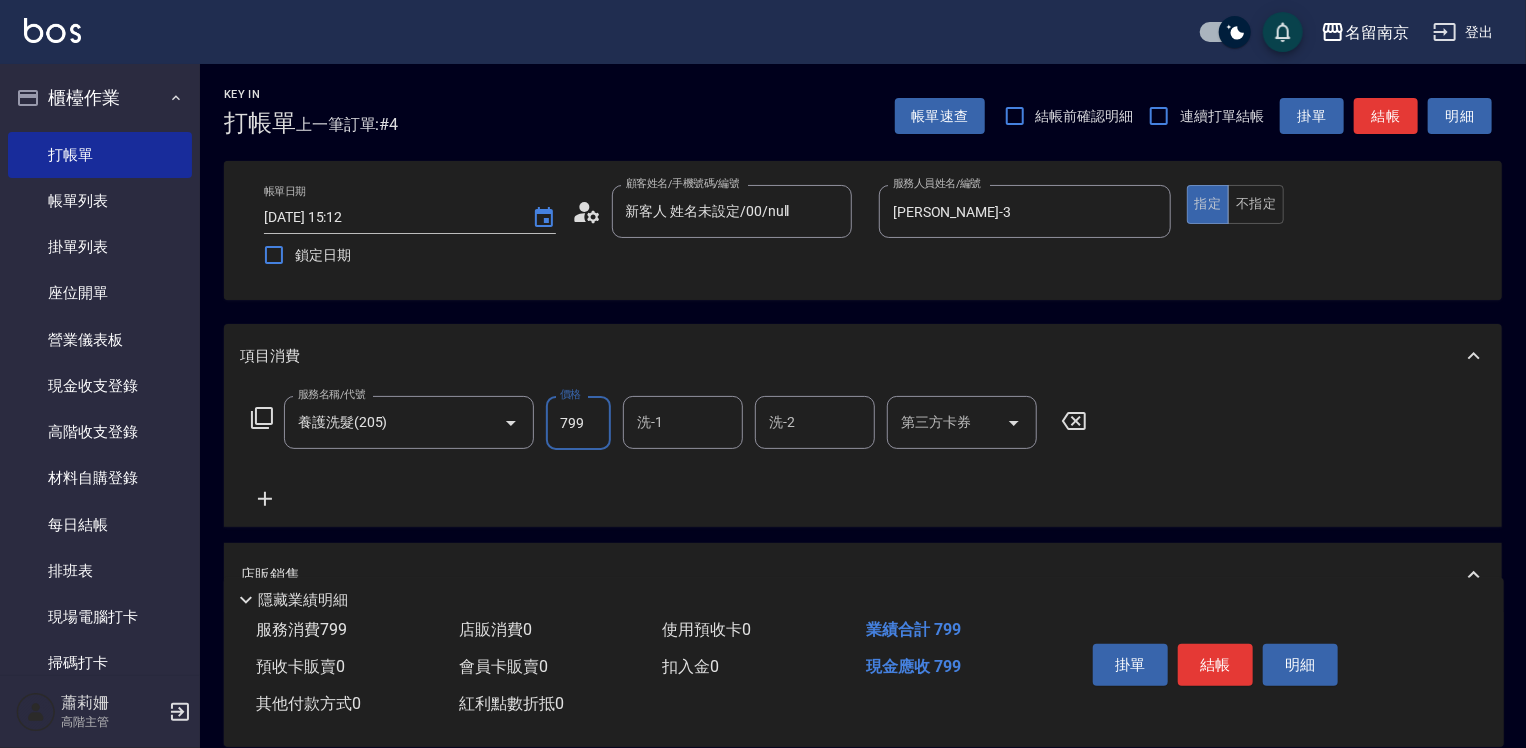 click on "799" at bounding box center (578, 423) 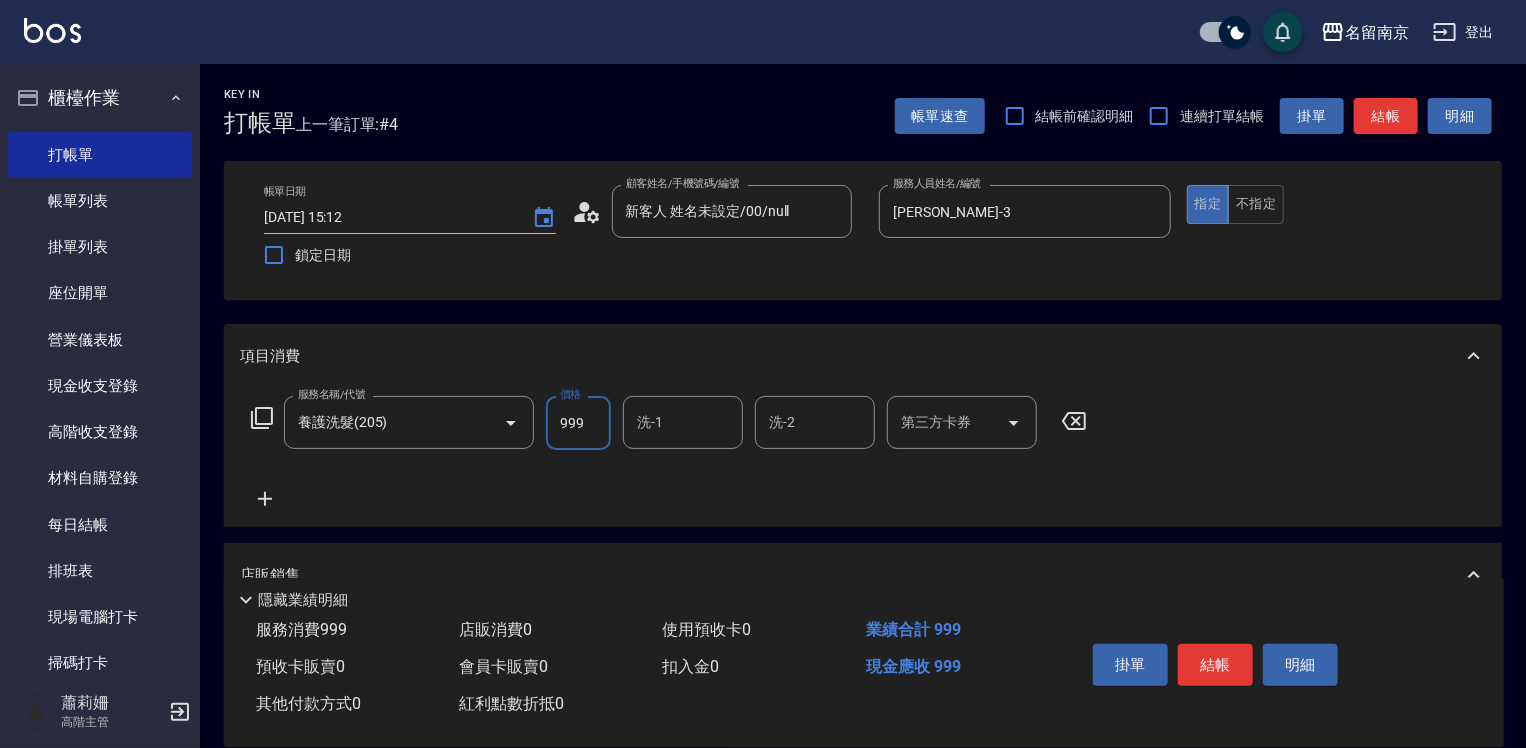 type on "999" 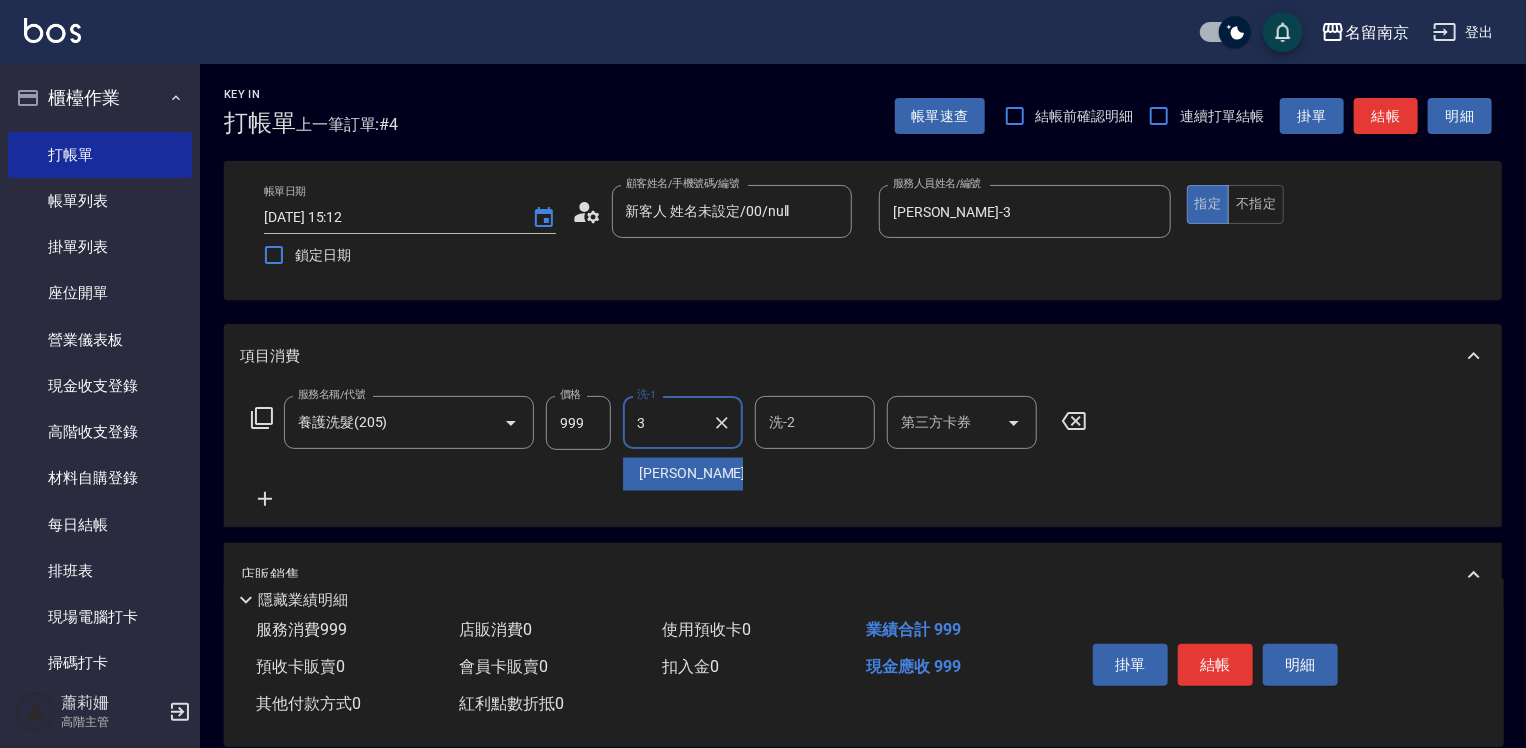 type on "[PERSON_NAME]-3" 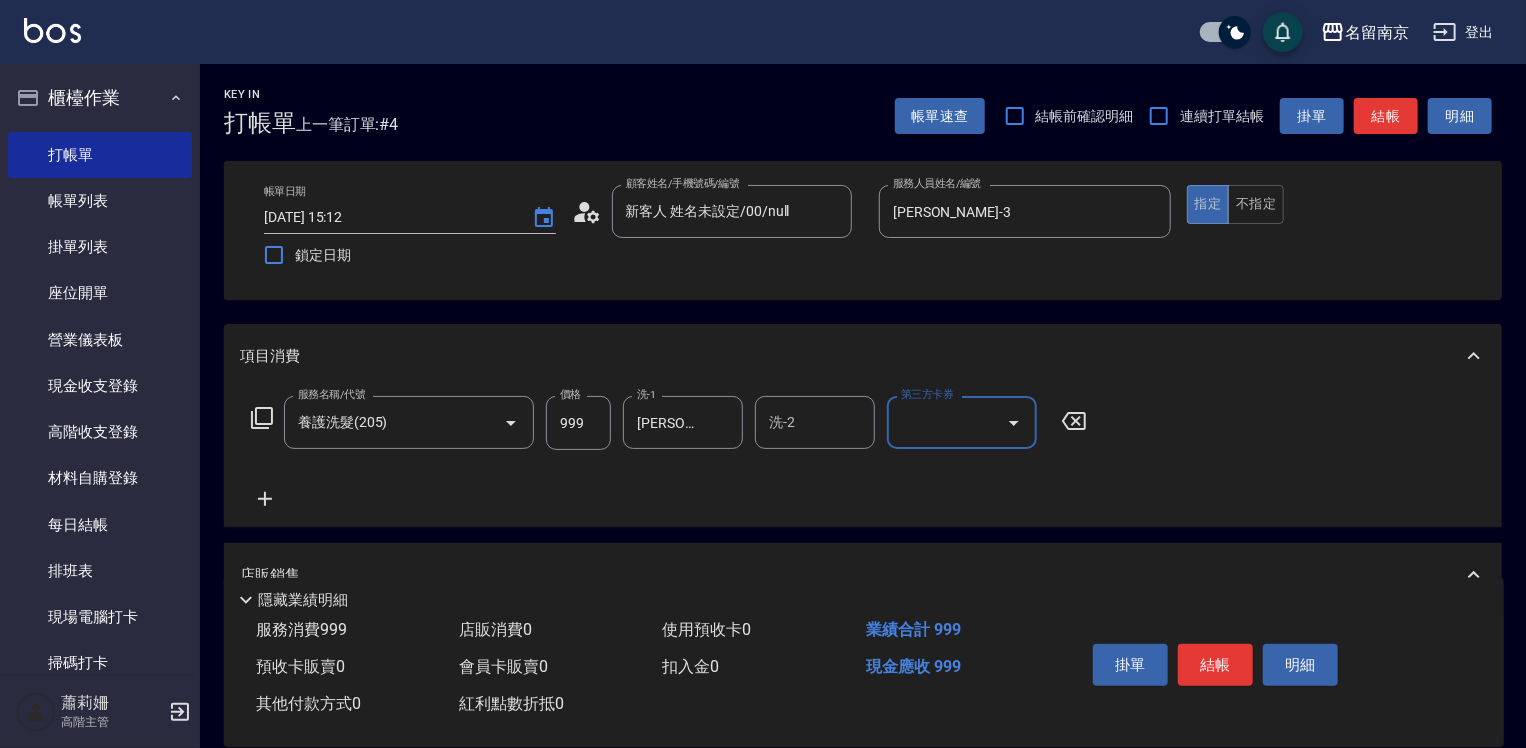 scroll, scrollTop: 300, scrollLeft: 0, axis: vertical 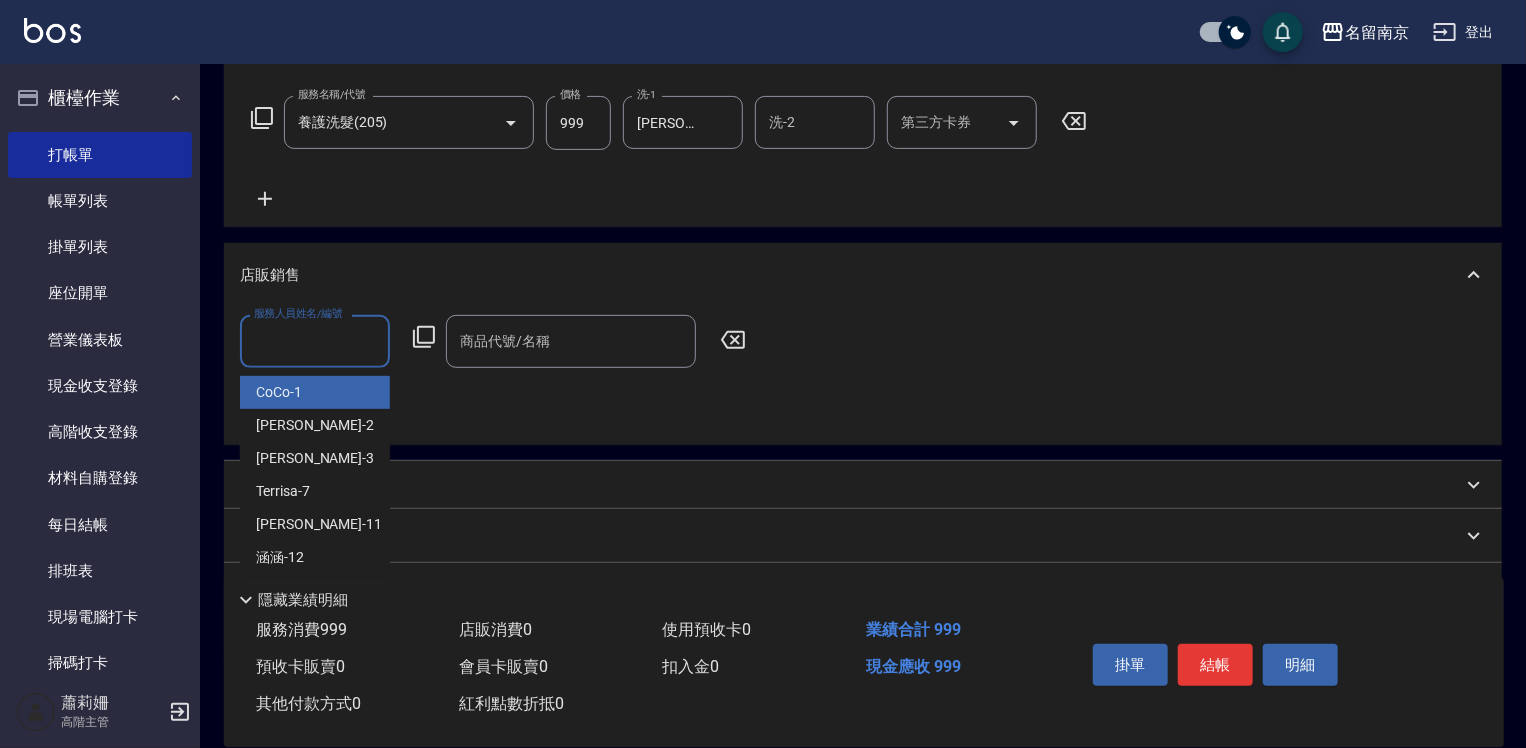 click on "服務人員姓名/編號" at bounding box center (315, 341) 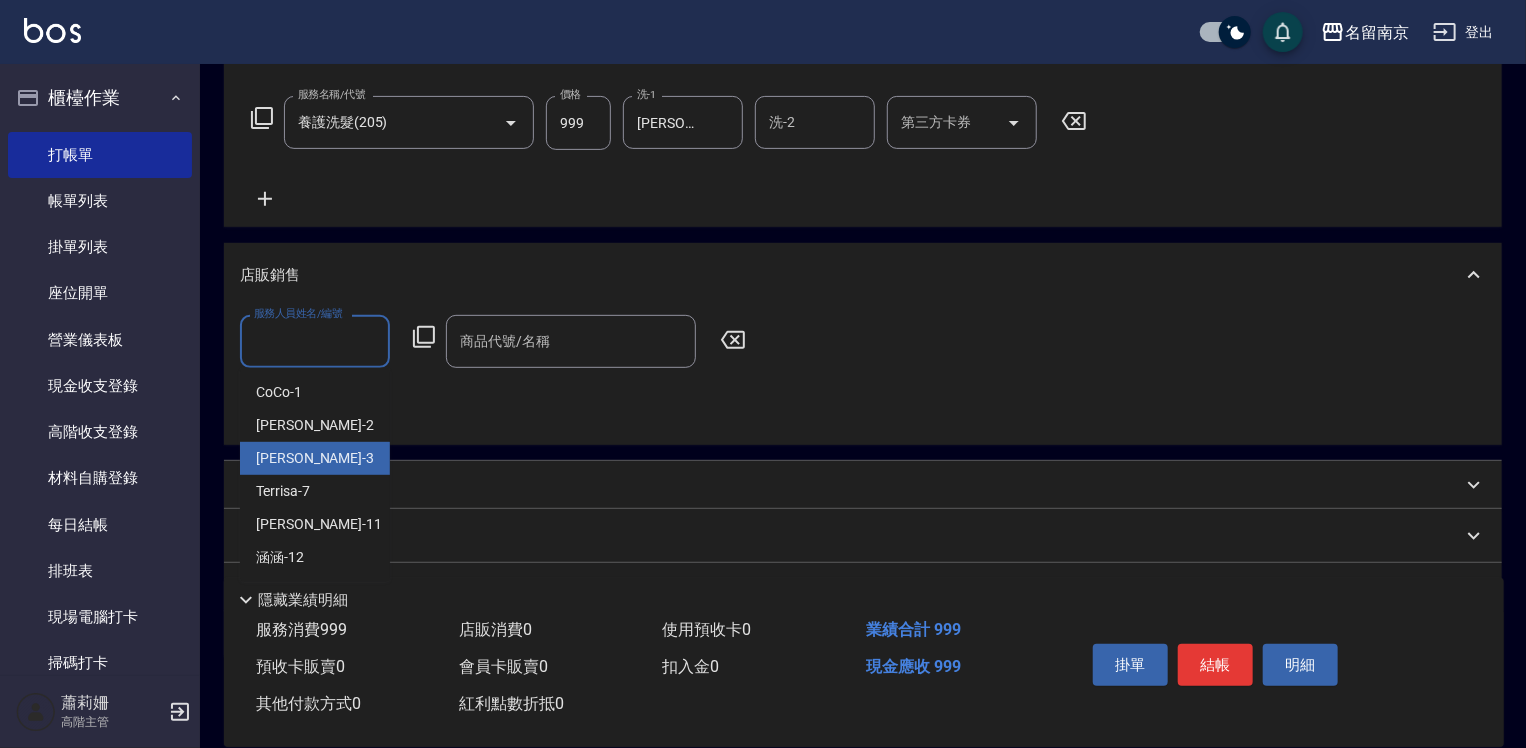 click on "[PERSON_NAME] -3" at bounding box center [315, 458] 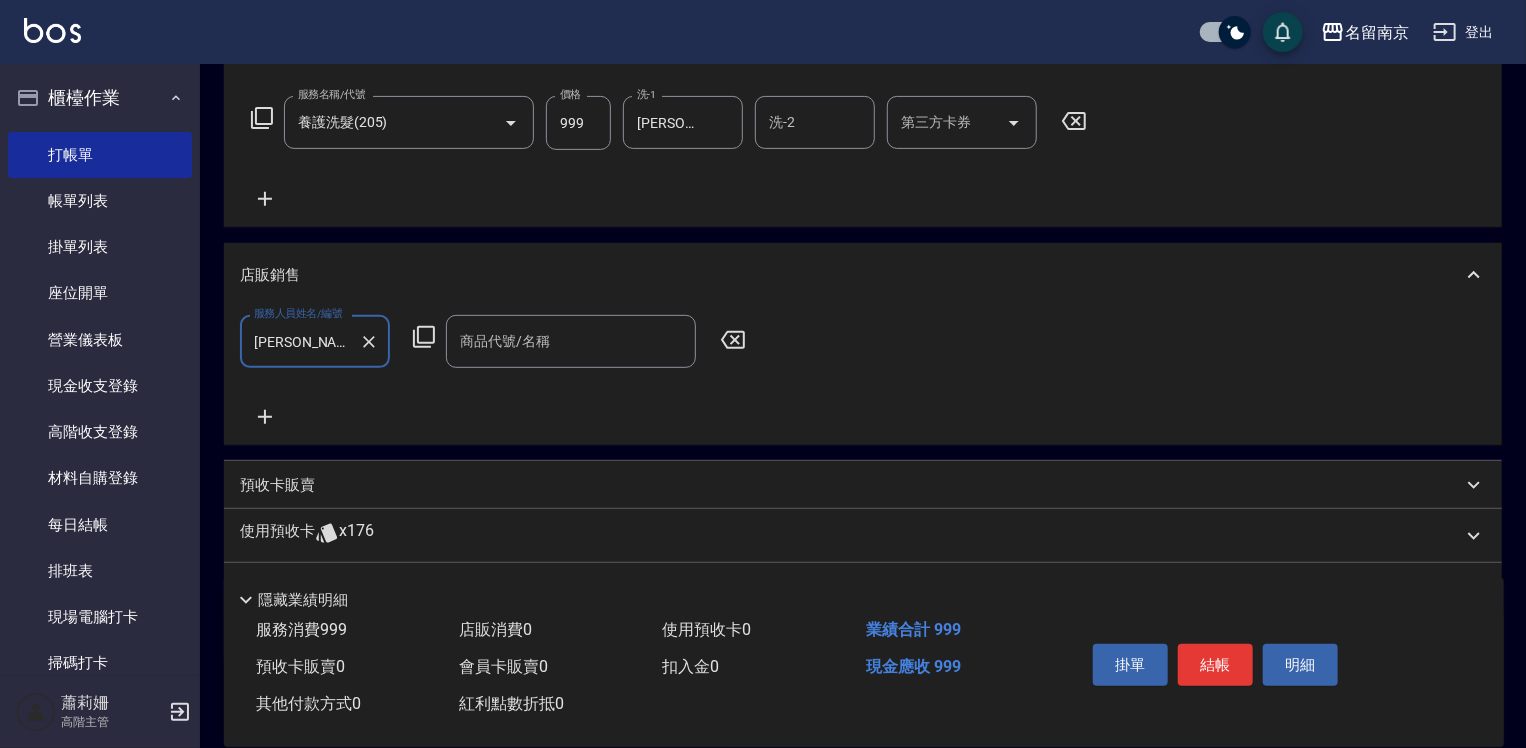 click 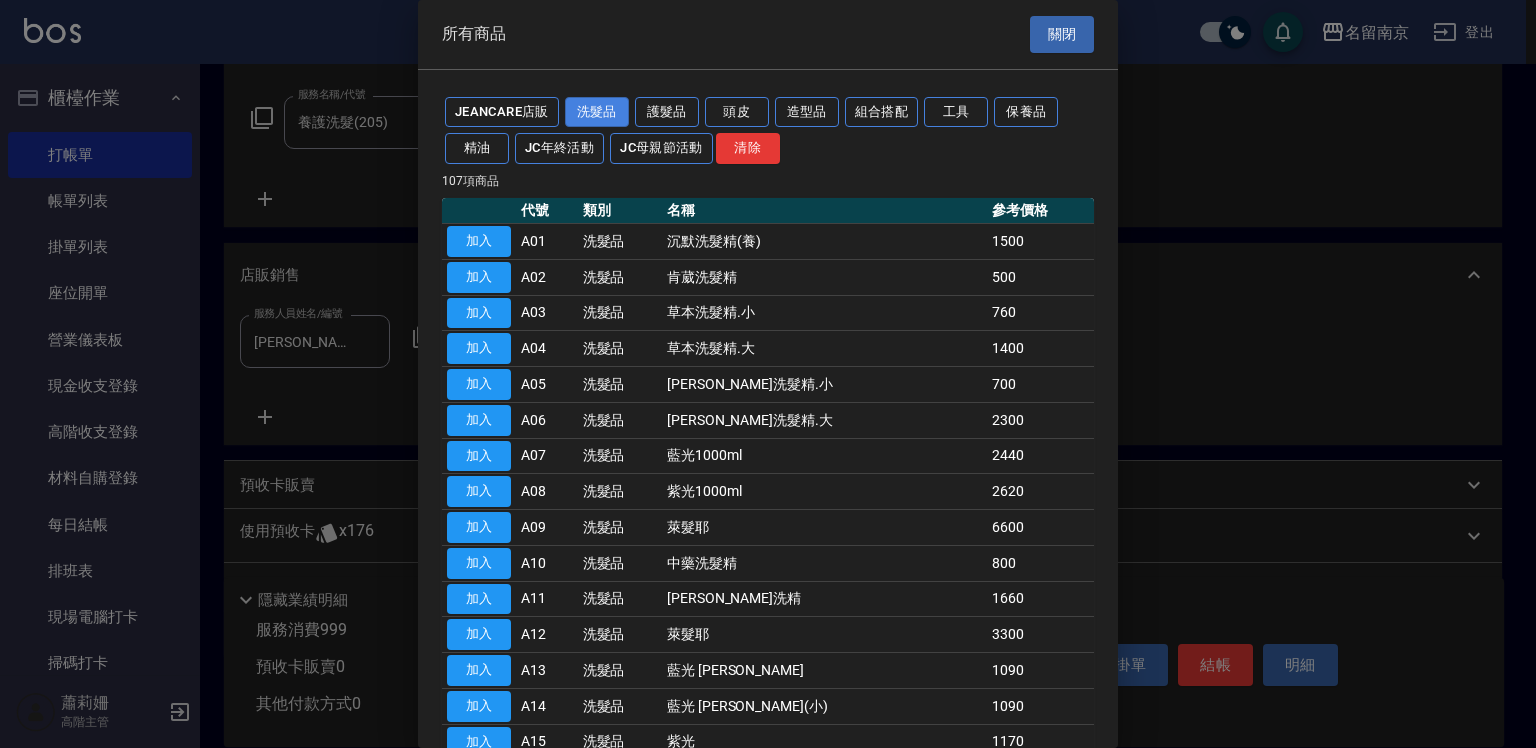 click on "洗髮品" at bounding box center (597, 112) 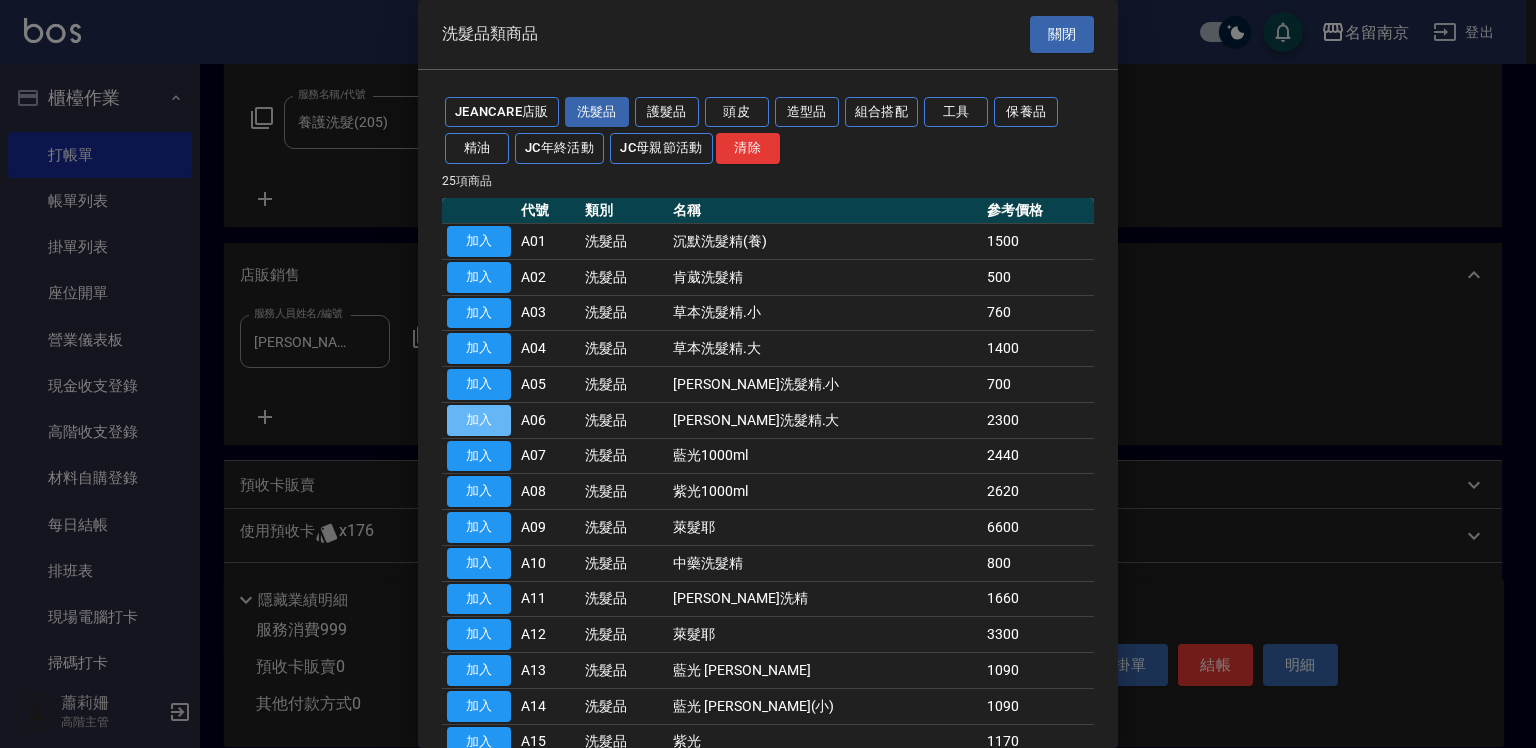 drag, startPoint x: 477, startPoint y: 415, endPoint x: 921, endPoint y: 420, distance: 444.02814 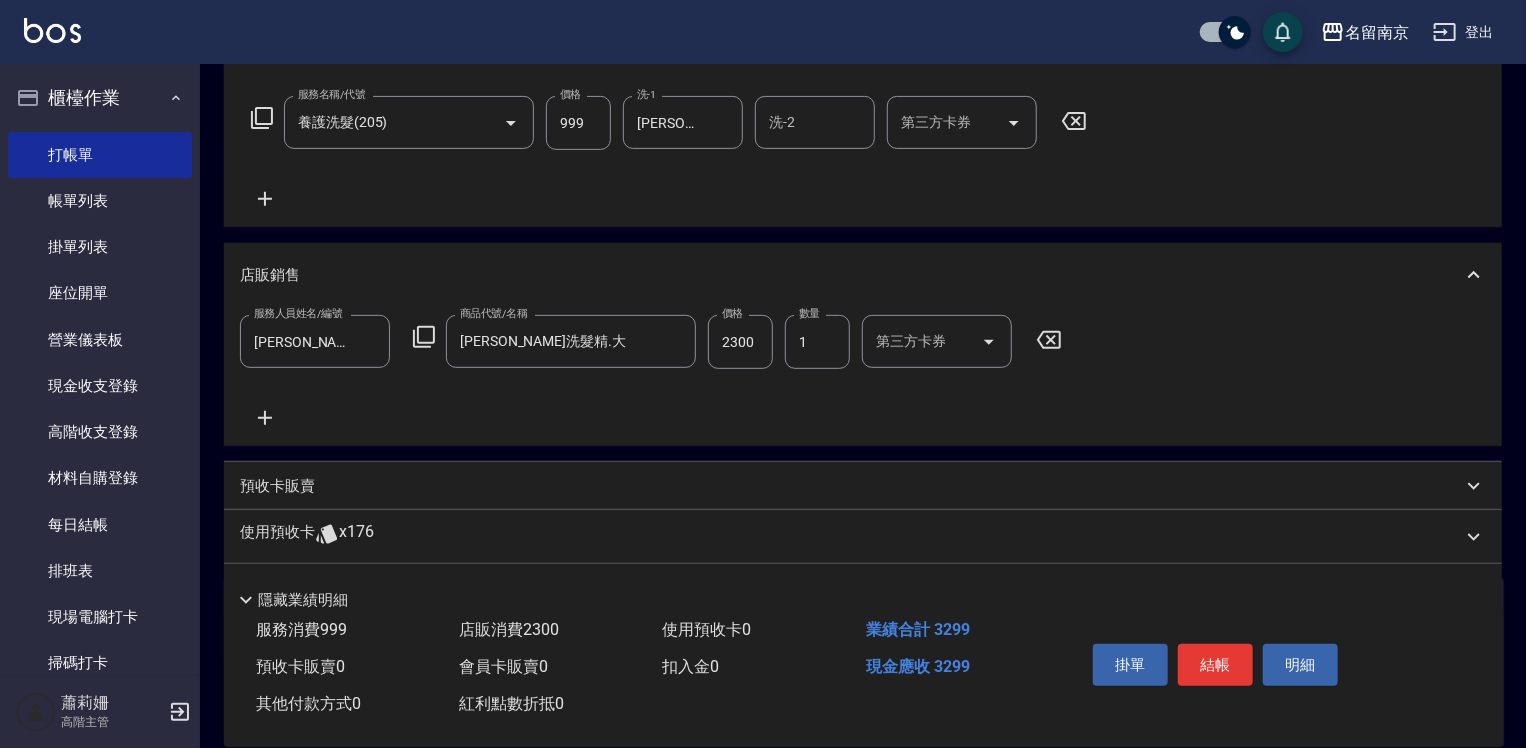 click on "2300" at bounding box center [740, 342] 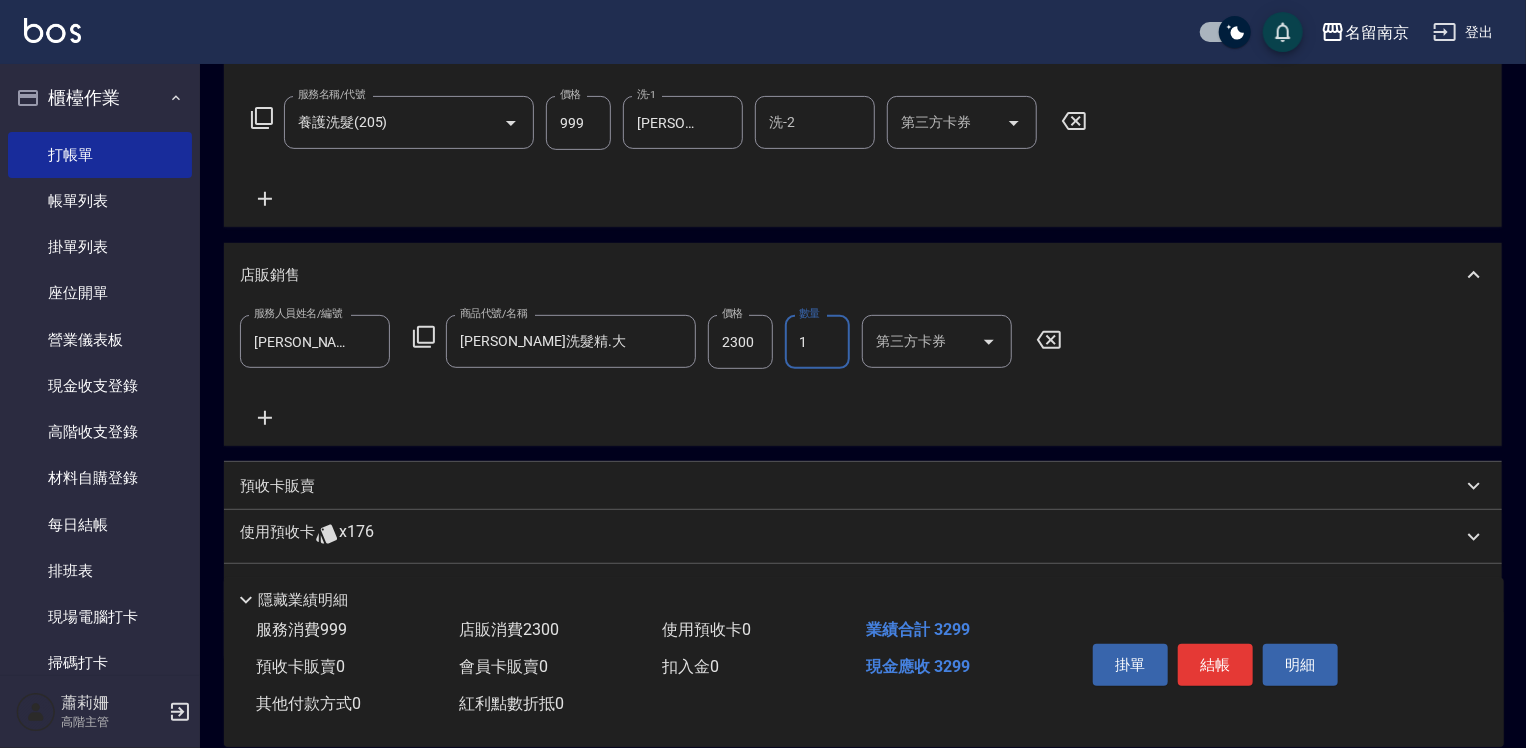 click on "1" at bounding box center [817, 342] 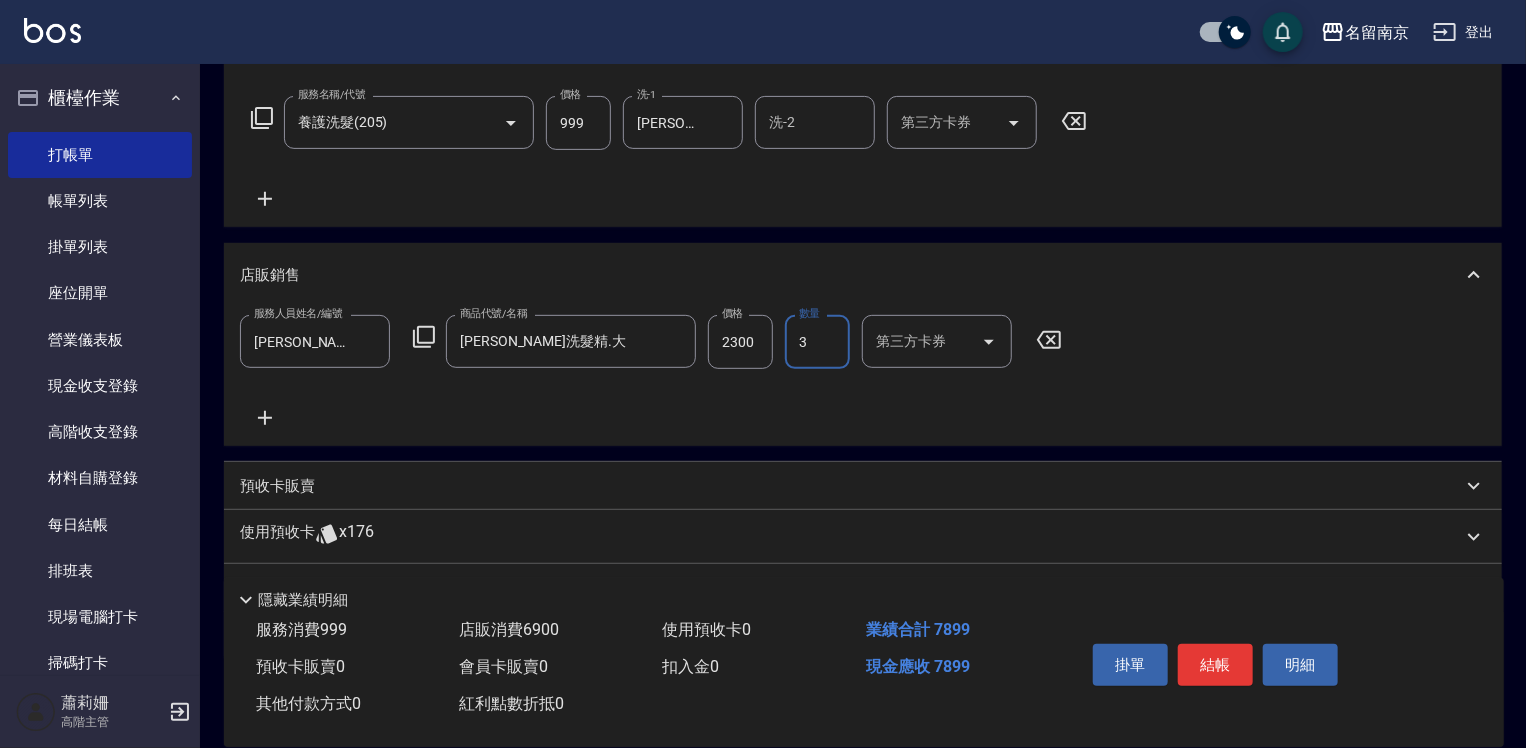 type on "3" 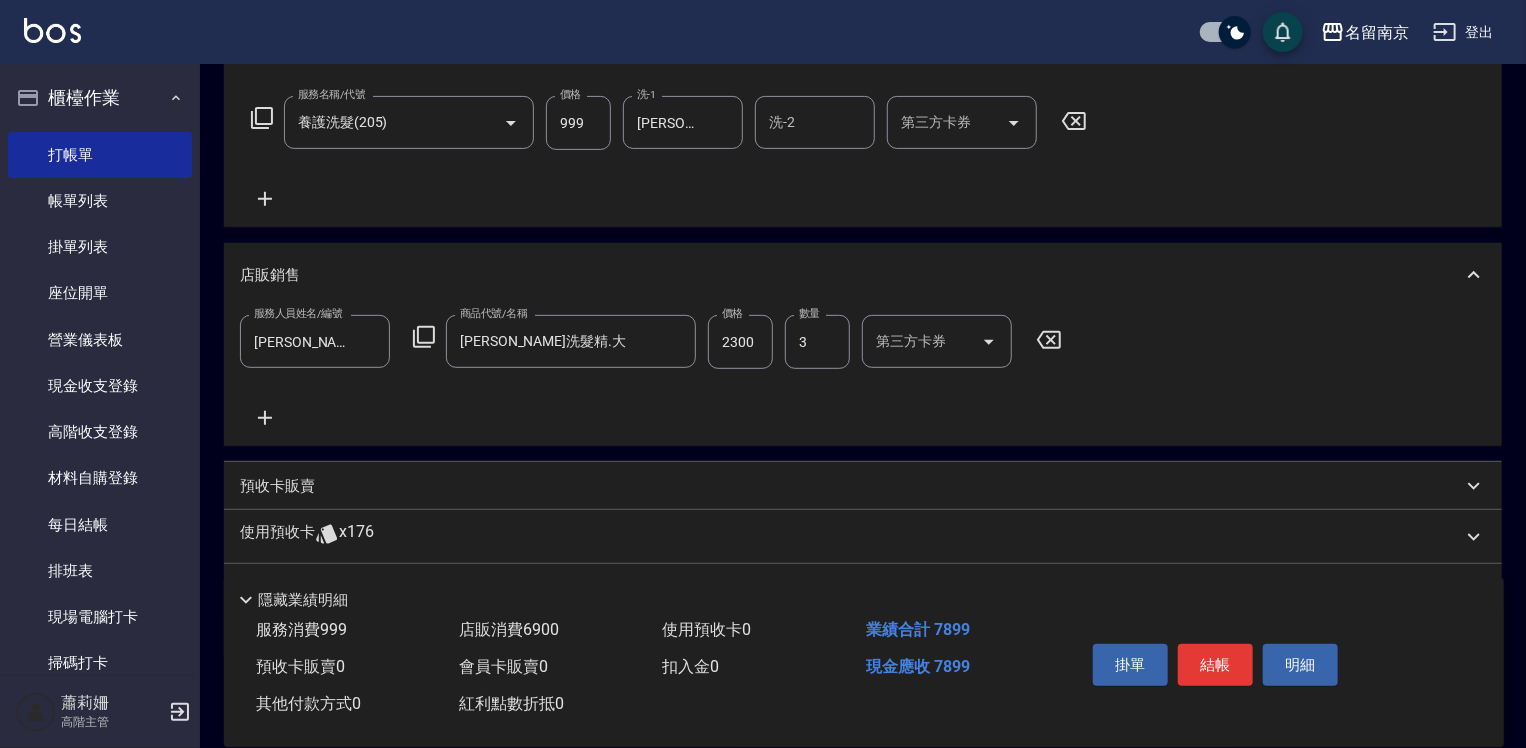 click 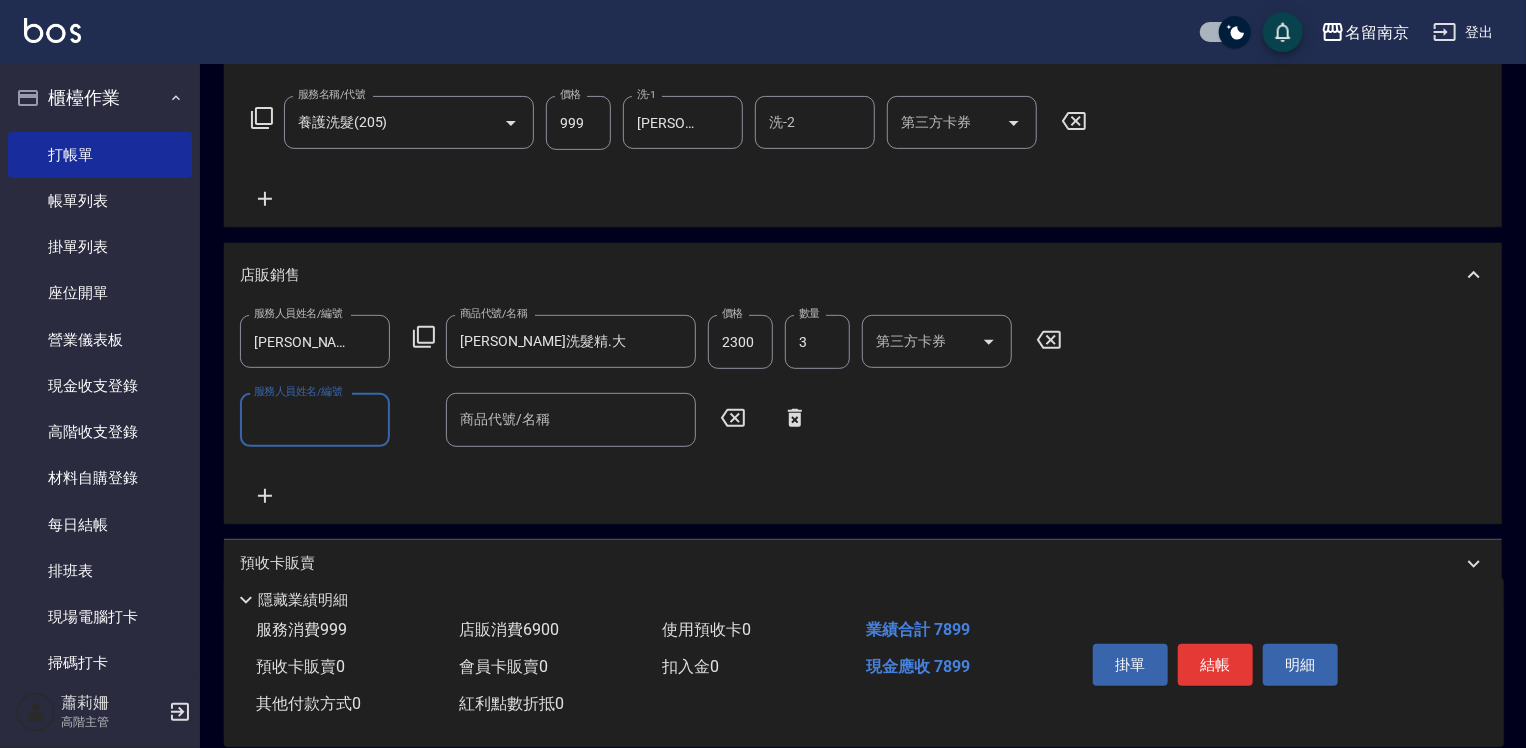 drag, startPoint x: 270, startPoint y: 409, endPoint x: 294, endPoint y: 408, distance: 24.020824 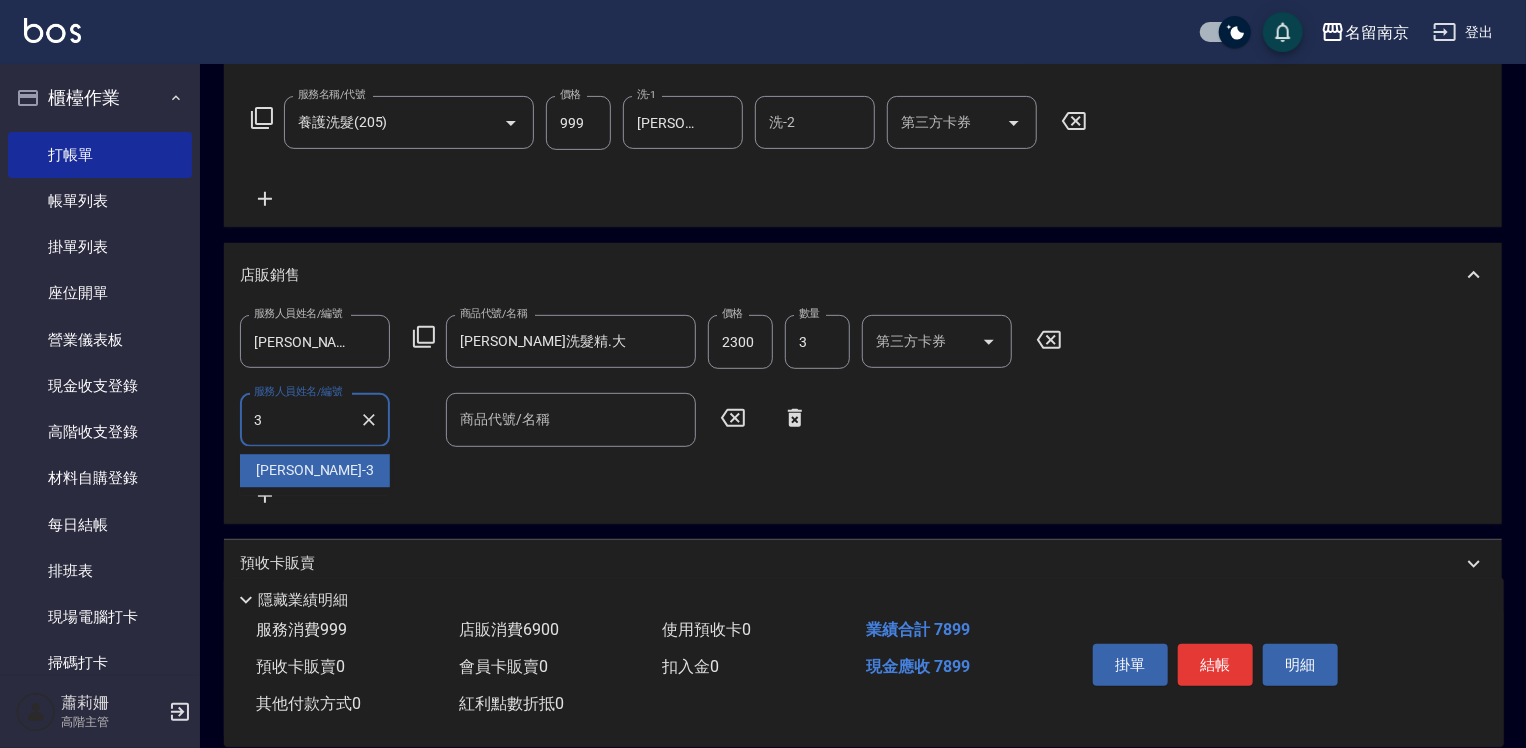 type on "[PERSON_NAME]-3" 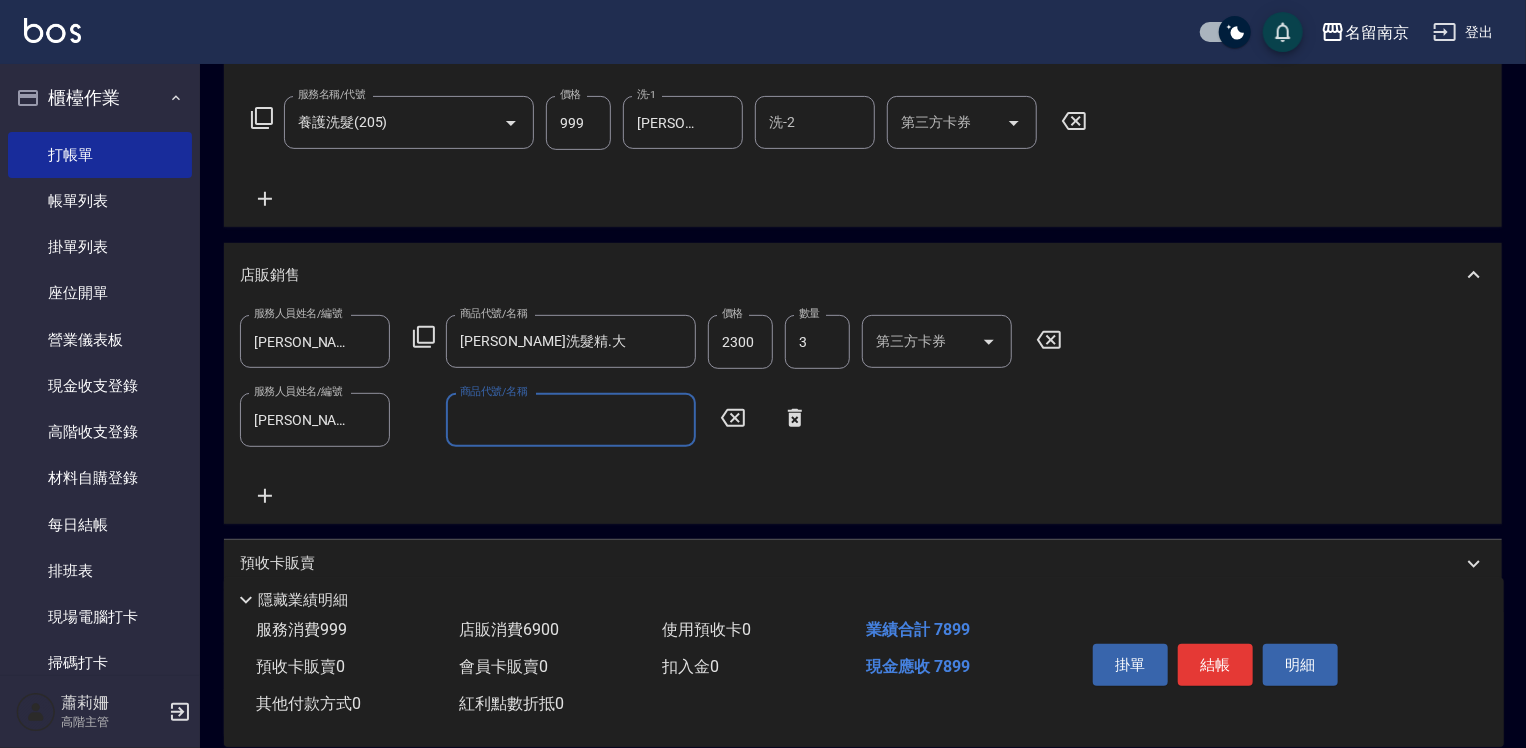 click 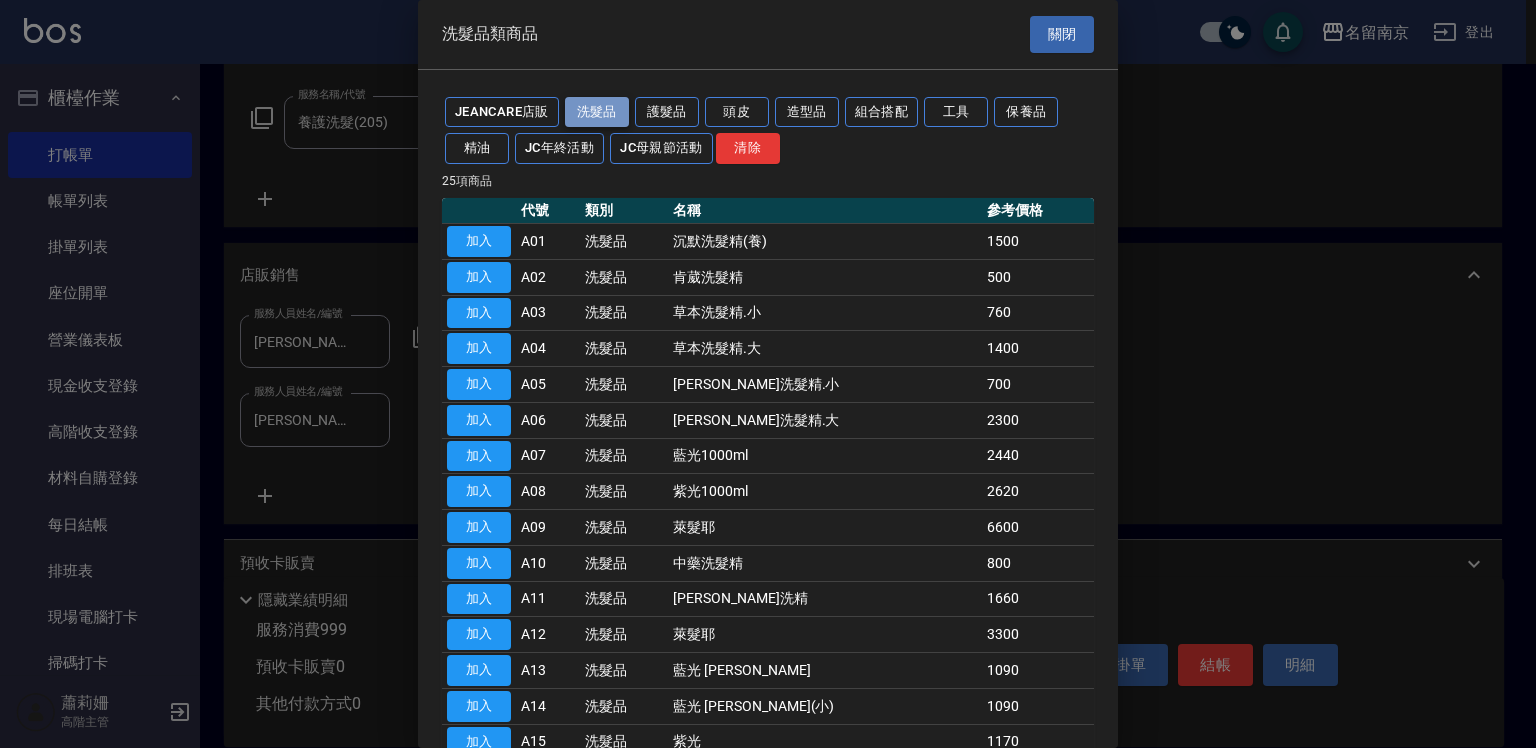 click on "洗髮品" at bounding box center (597, 112) 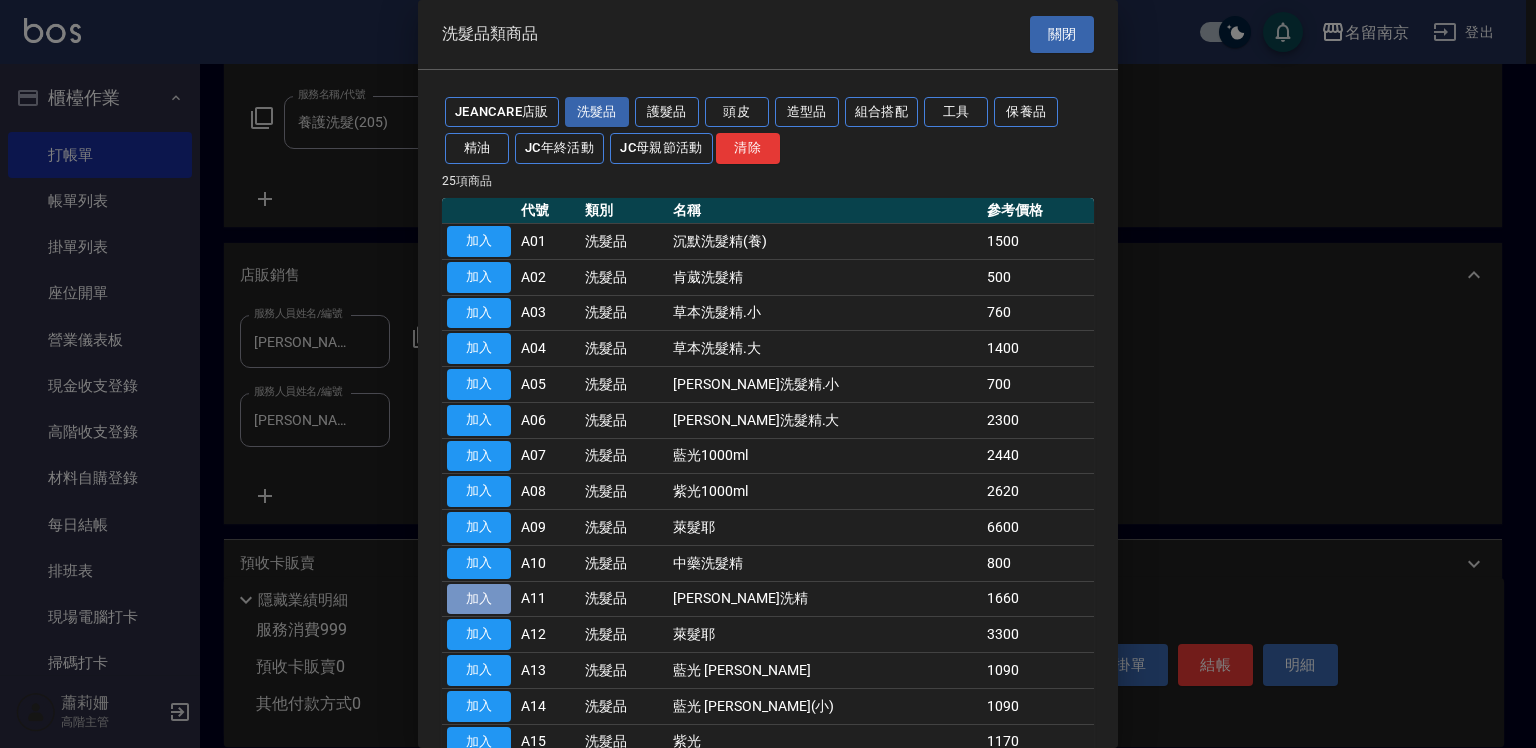 click on "加入" at bounding box center (479, 599) 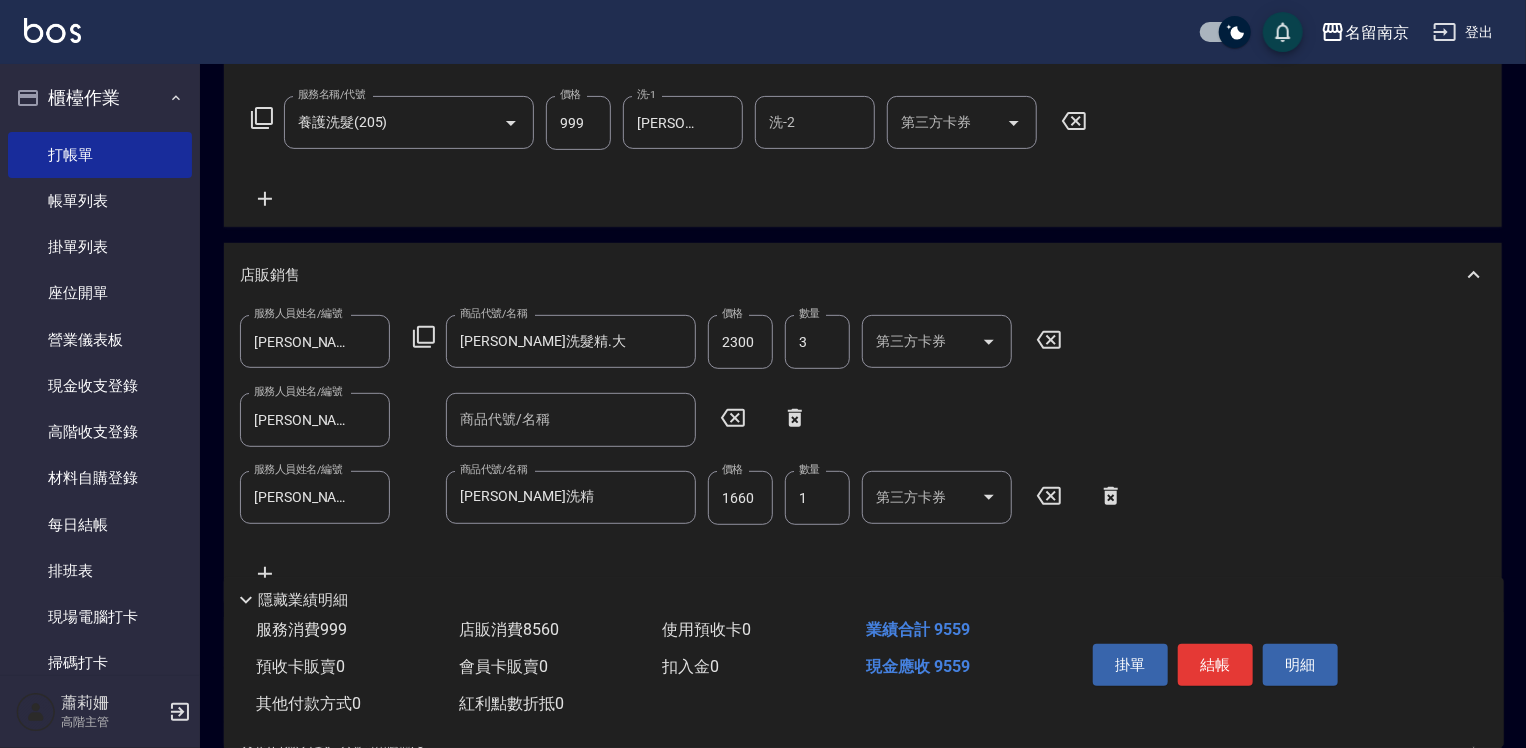 click on "1" at bounding box center (817, 498) 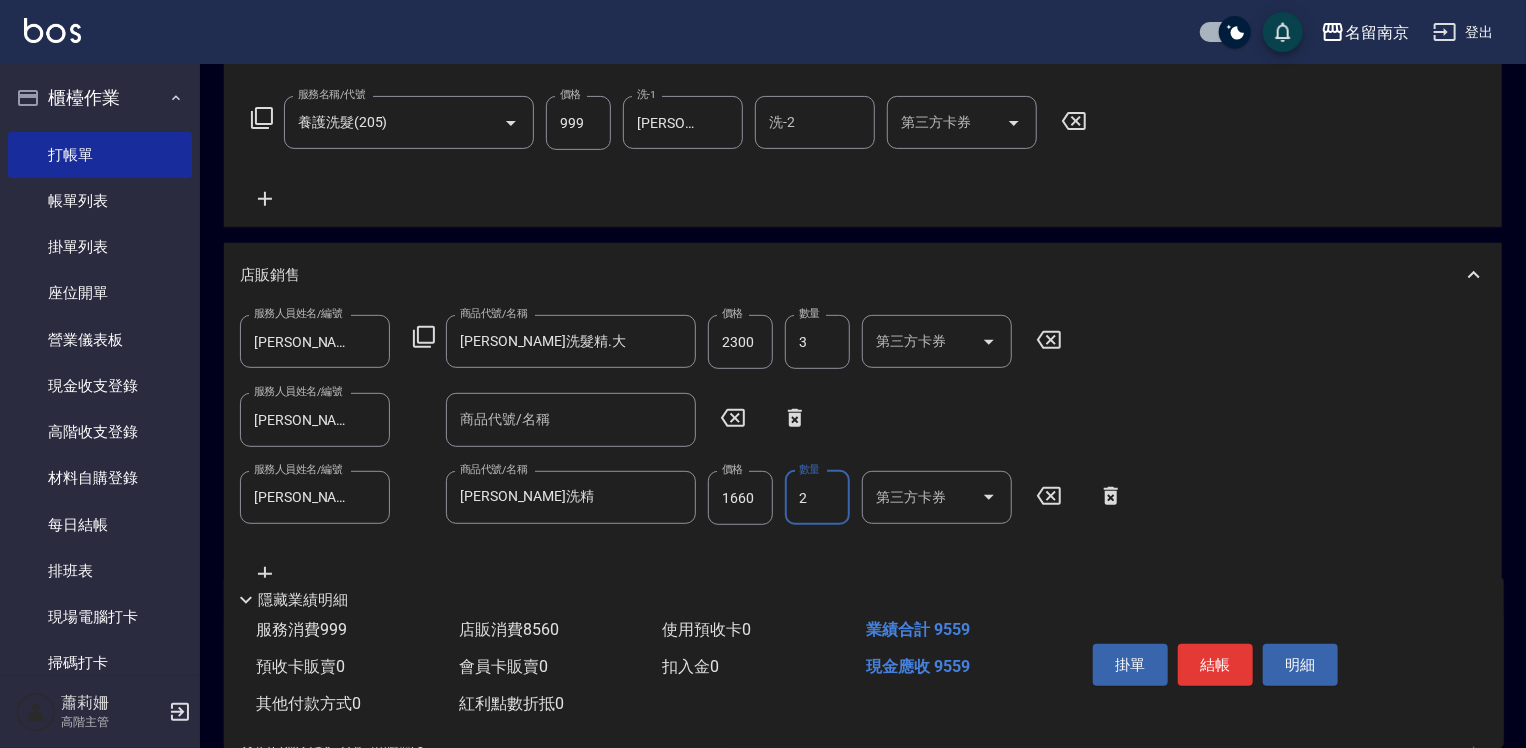 type on "2" 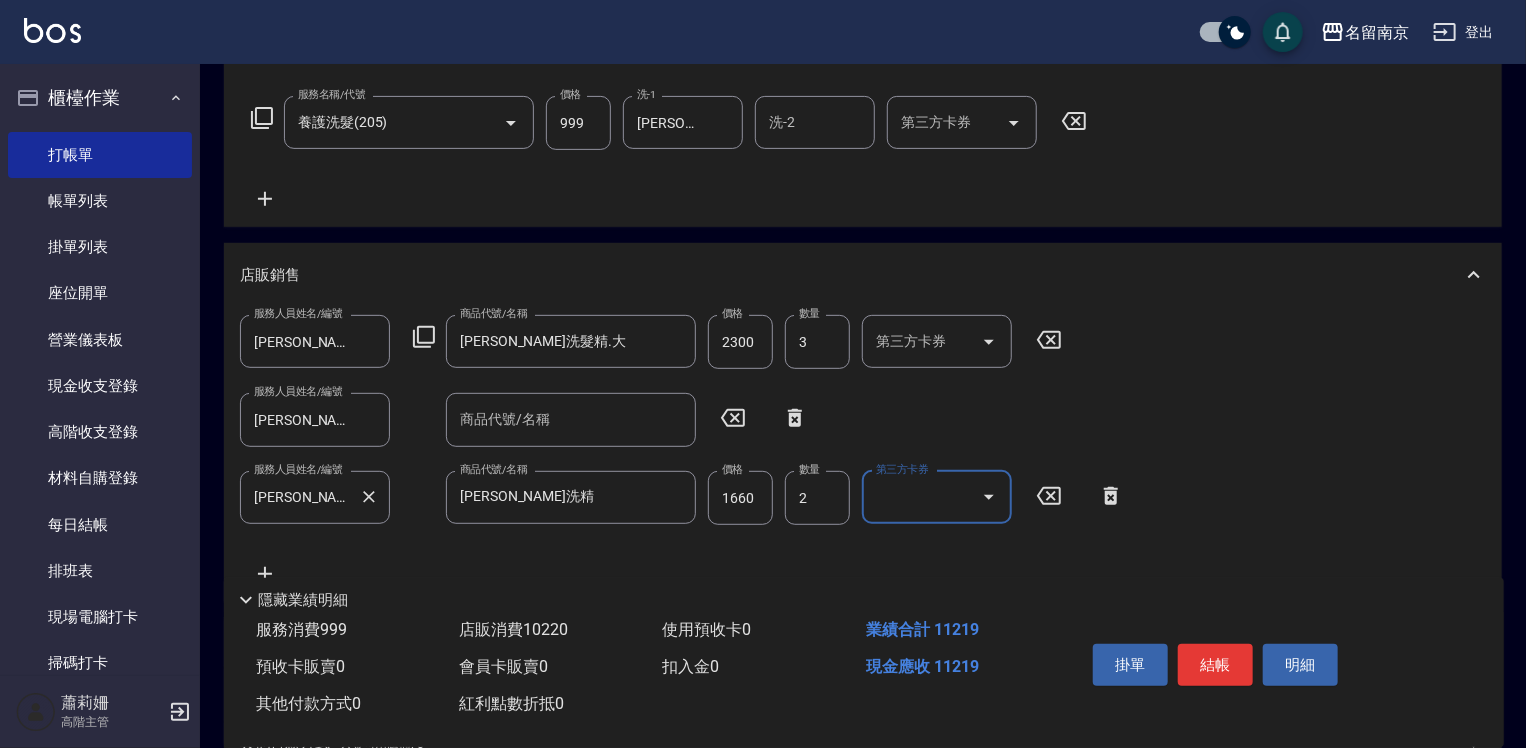 scroll, scrollTop: 400, scrollLeft: 0, axis: vertical 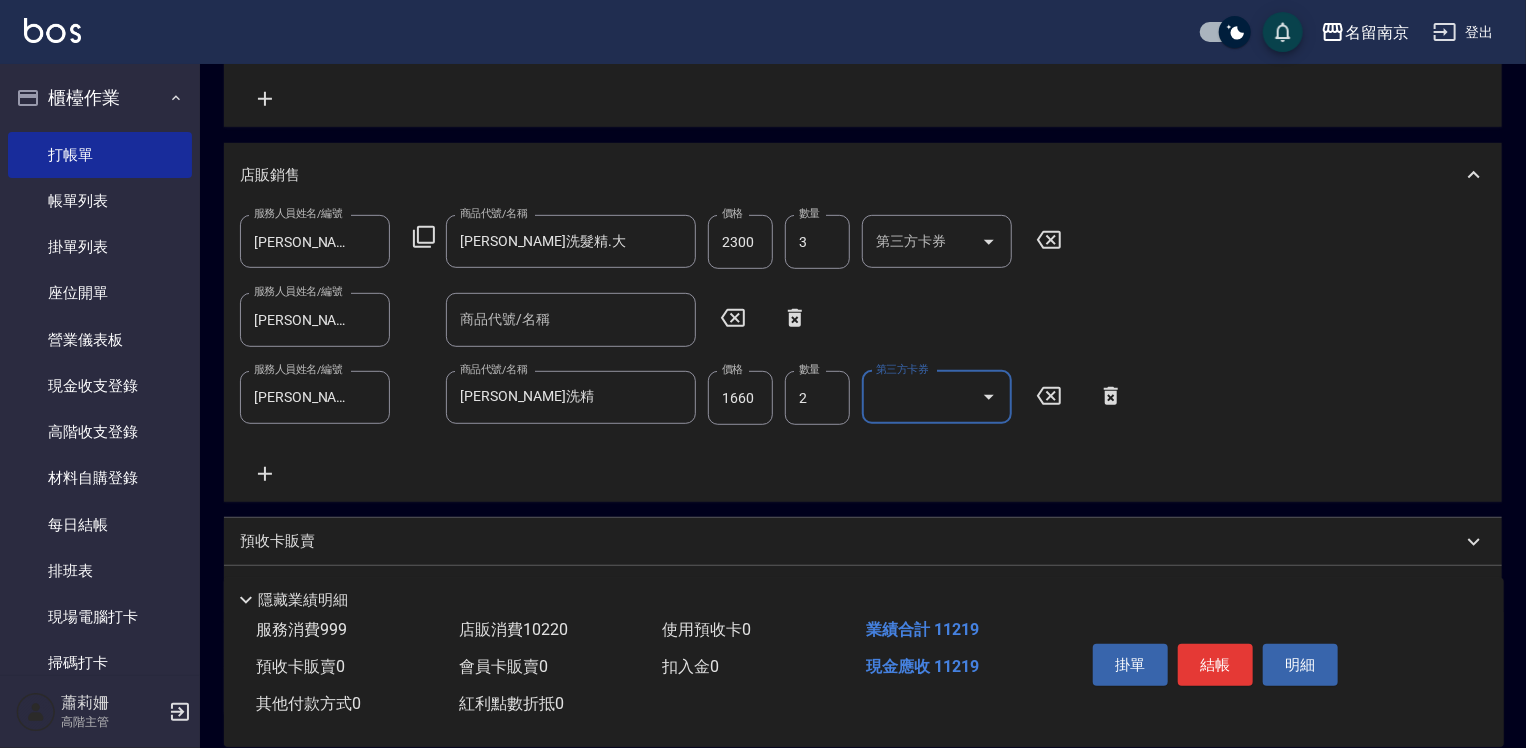click 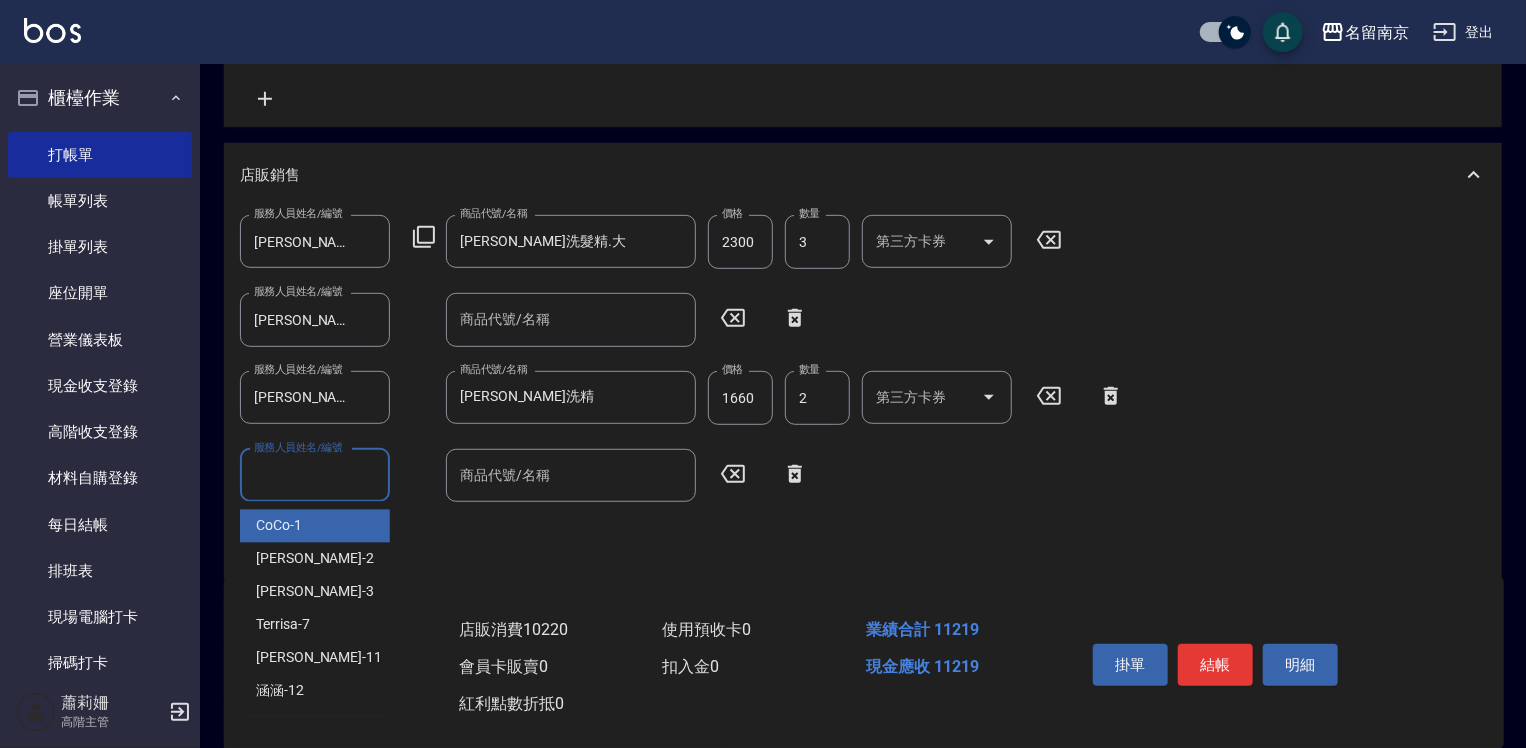 click on "服務人員姓名/編號" at bounding box center [315, 475] 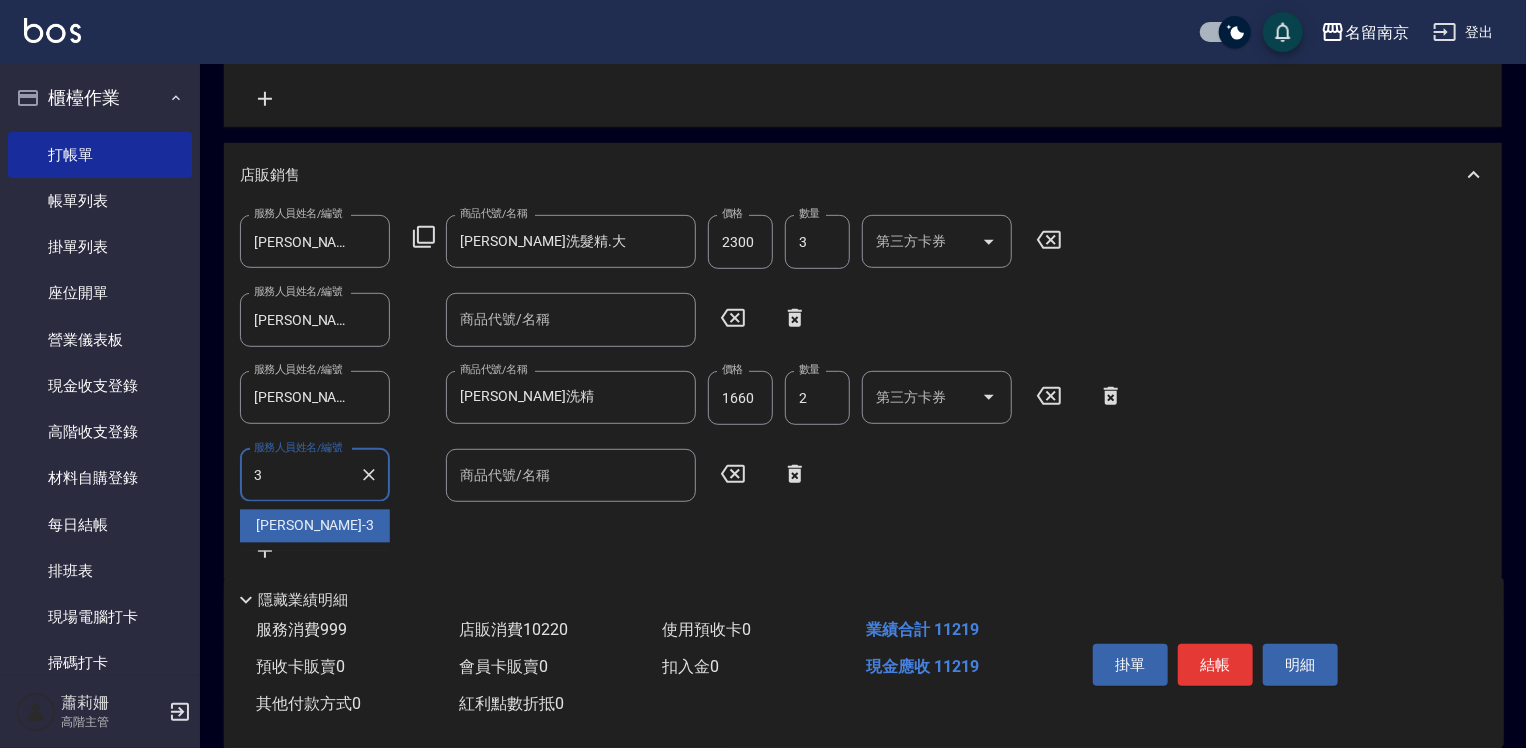 type on "[PERSON_NAME]-3" 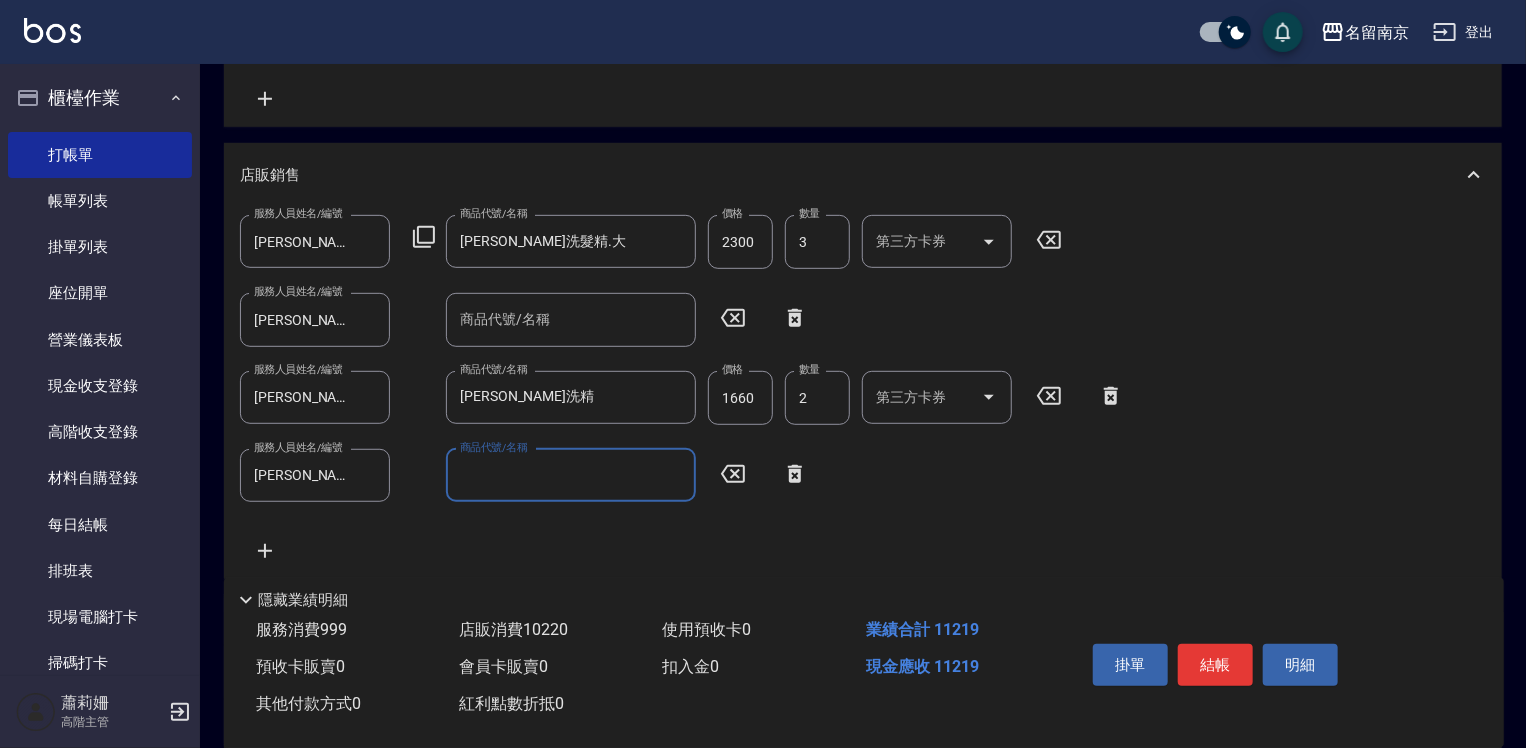 click 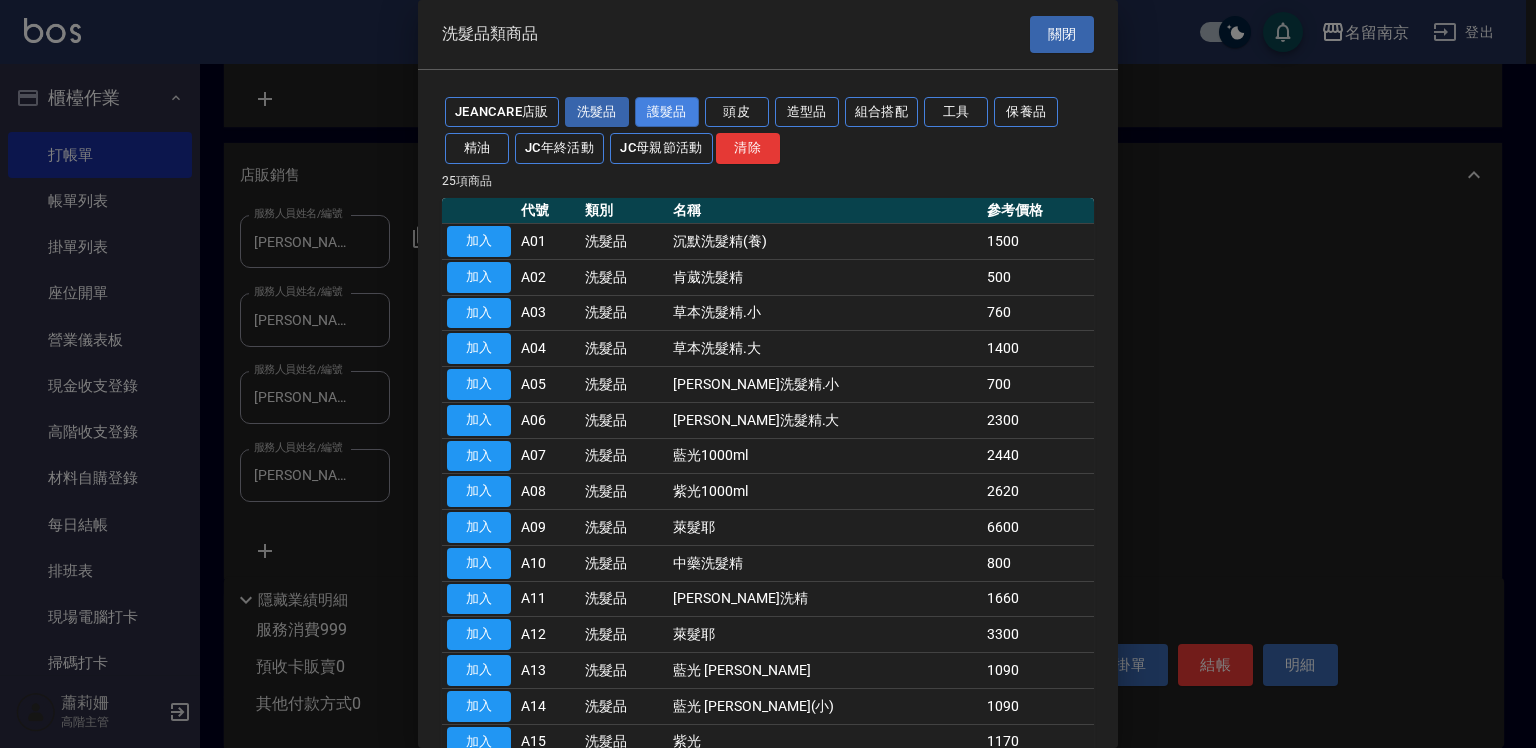 click on "護髮品" at bounding box center (667, 112) 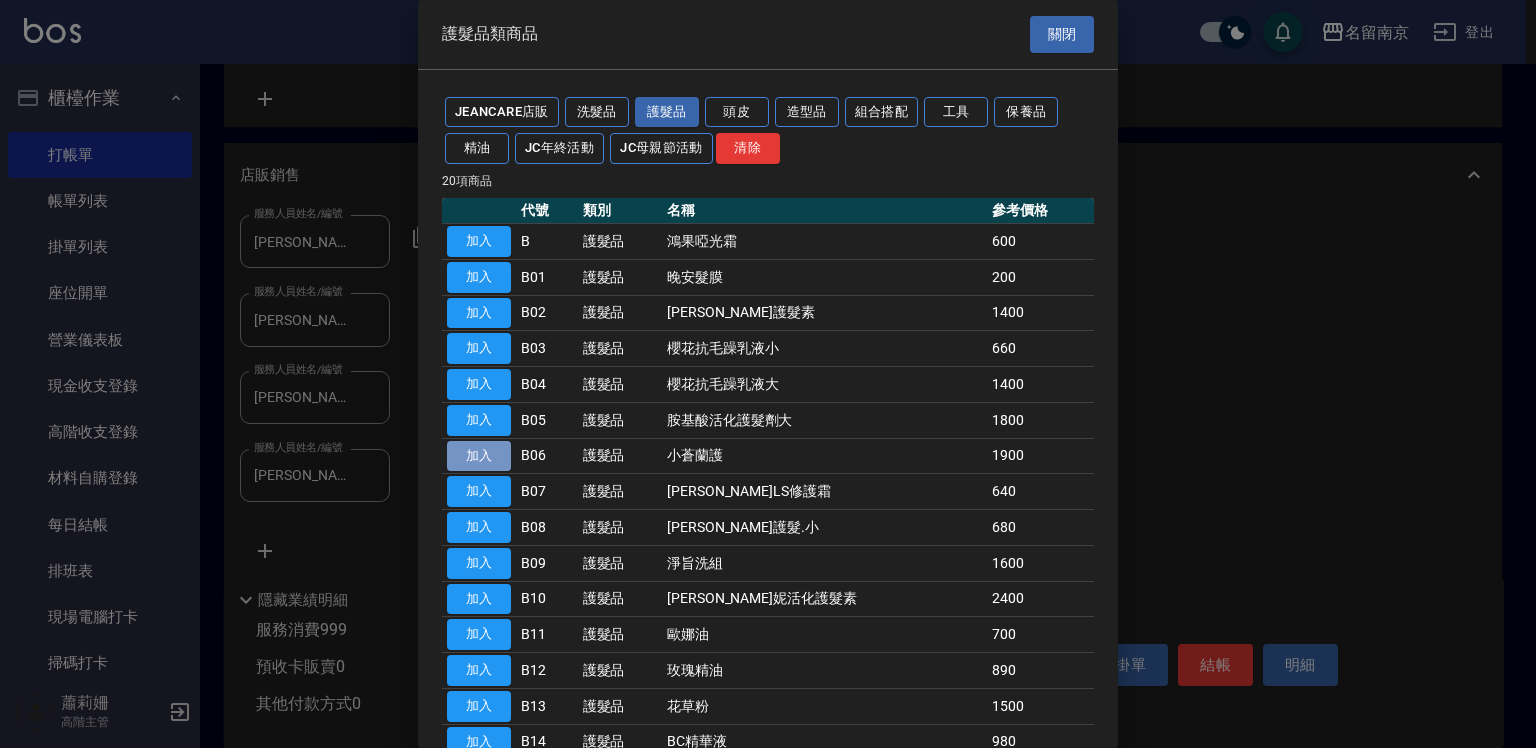 click on "加入" at bounding box center (479, 456) 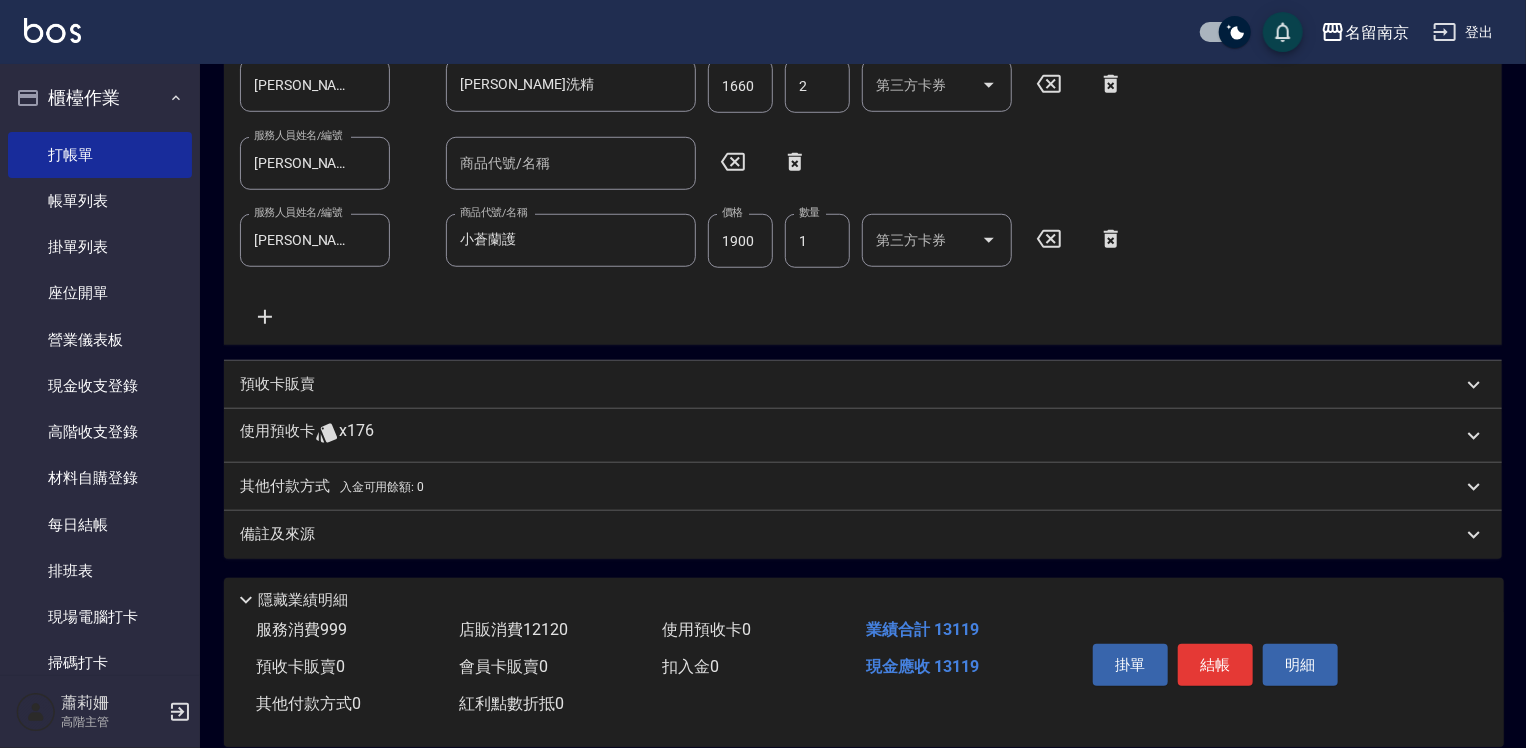 scroll, scrollTop: 412, scrollLeft: 0, axis: vertical 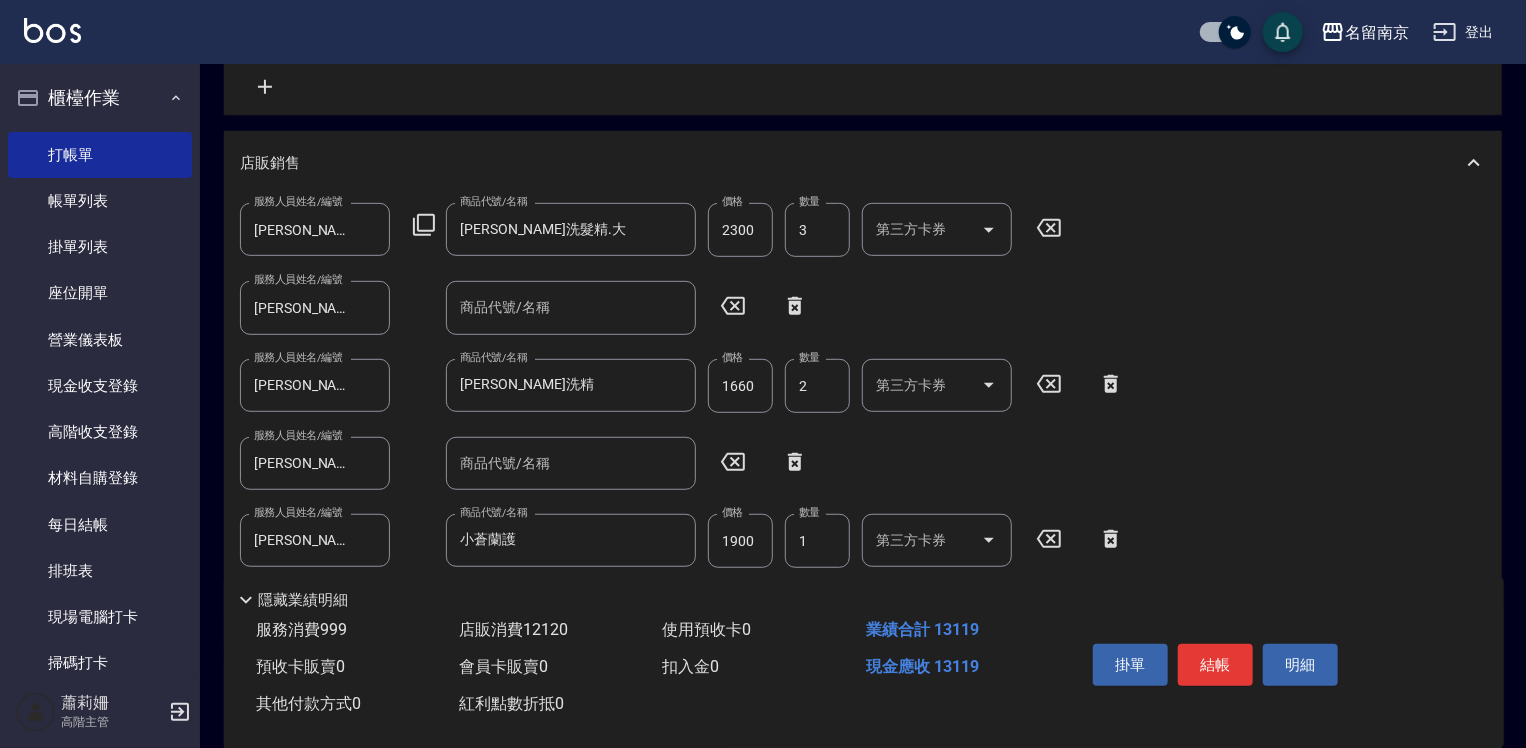 click 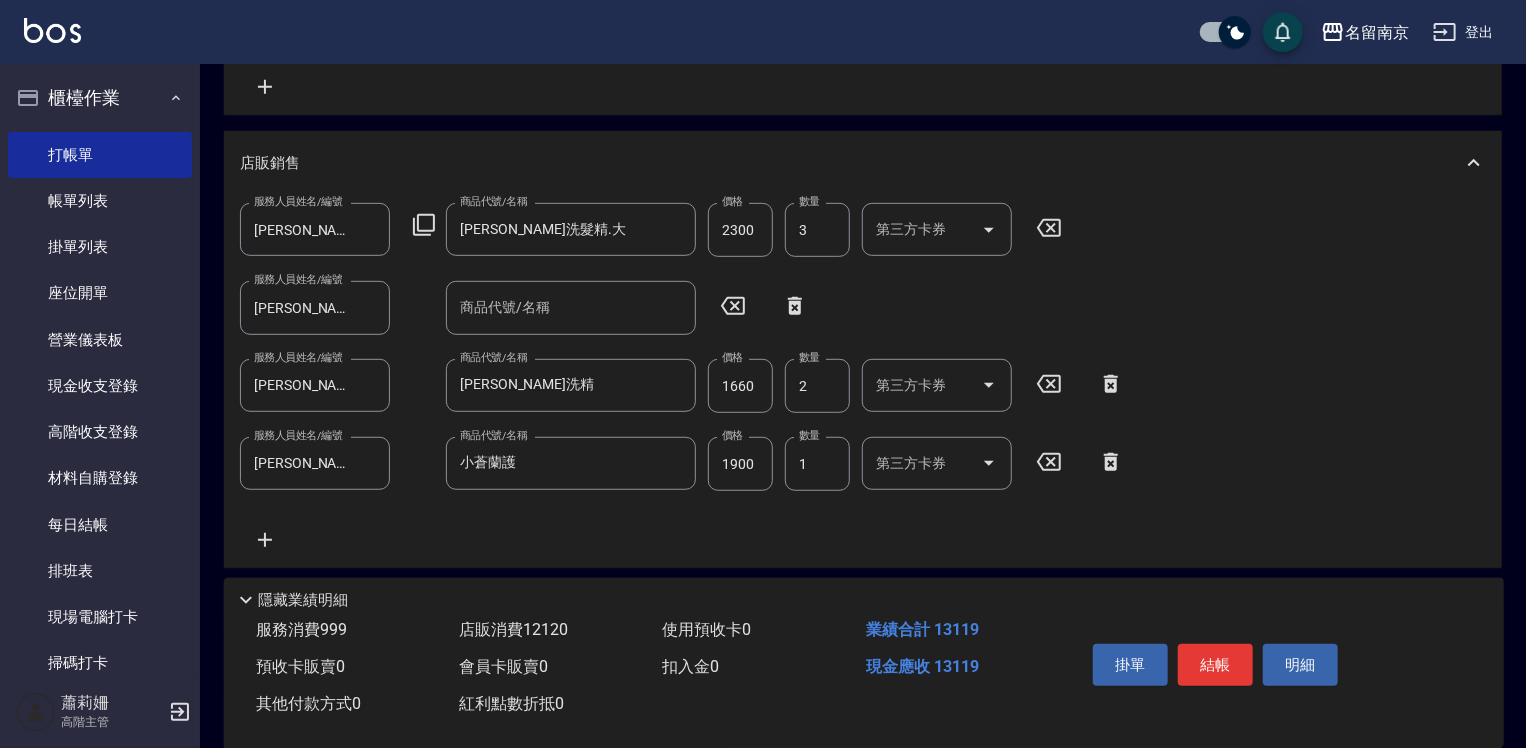 click 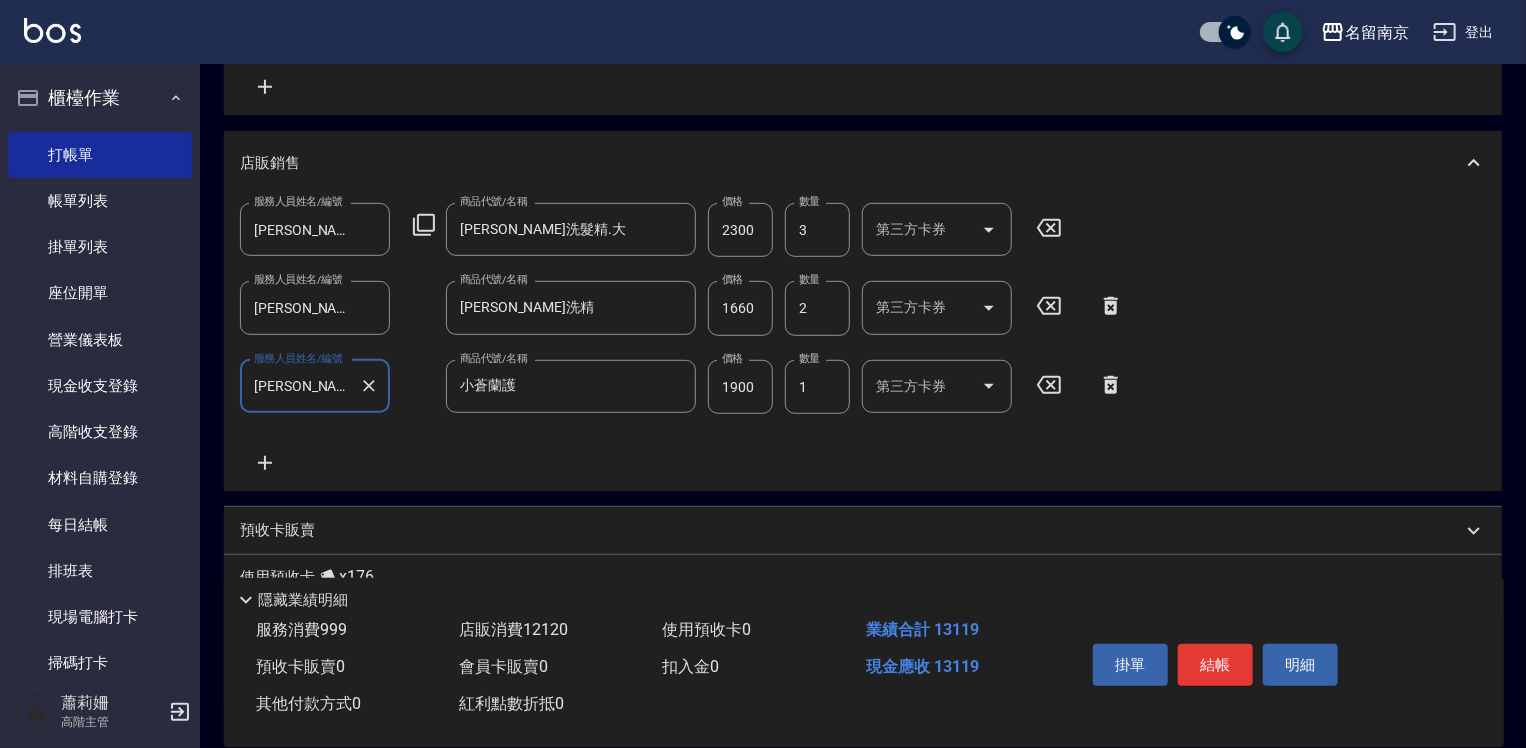 click on "服務人員姓名/編號 [PERSON_NAME]-3 服務人員姓名/編號 商品代號/名稱 [PERSON_NAME]洗髮精.大 商品代號/名稱 價格 2300 價格 數量 3 數量 第三方卡券 第三方卡券 服務人員姓名/編號 [PERSON_NAME]-3 服務人員姓名/編號 商品代號/名稱 [PERSON_NAME]洗精 商品代號/名稱 價格 1660 價格 數量 2 數量 第三方卡券 第三方卡券 服務人員姓名/編號 [PERSON_NAME]-3 服務人員姓名/編號 商品代號/名稱 小蒼蘭護 商品代號/名稱 價格 1900 價格 數量 1 數量 第三方卡券 第三方卡券" at bounding box center (863, 338) 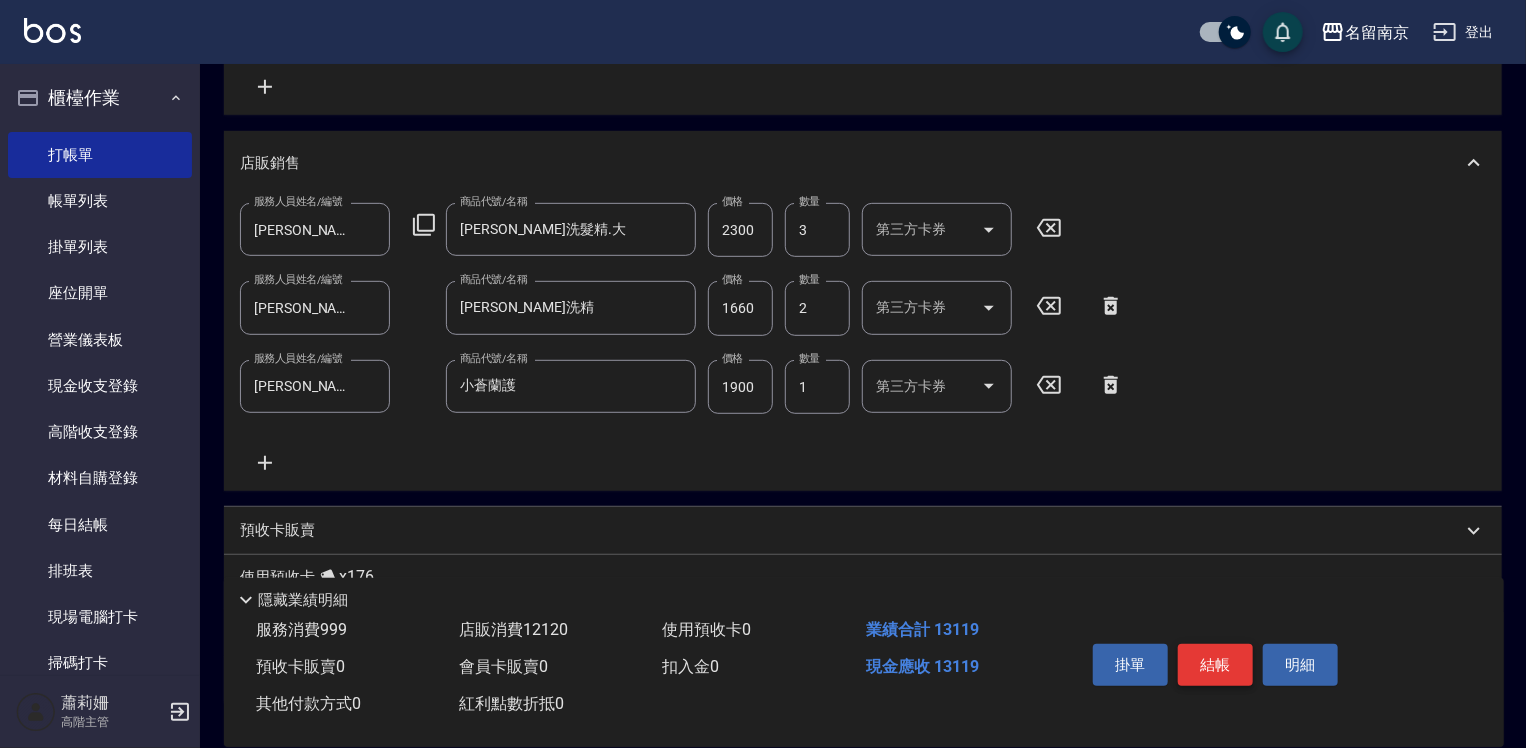 click on "結帳" at bounding box center [1215, 665] 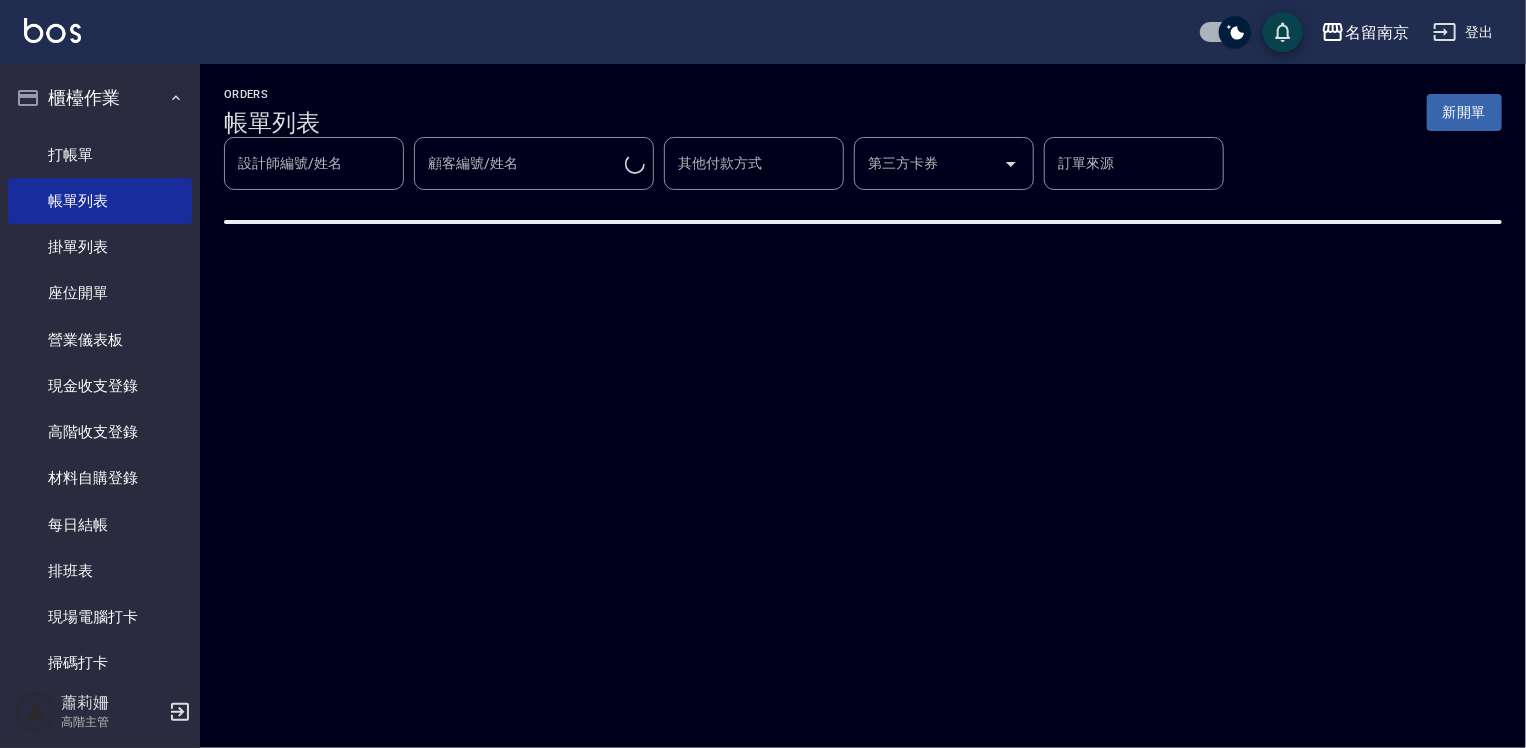 scroll, scrollTop: 0, scrollLeft: 0, axis: both 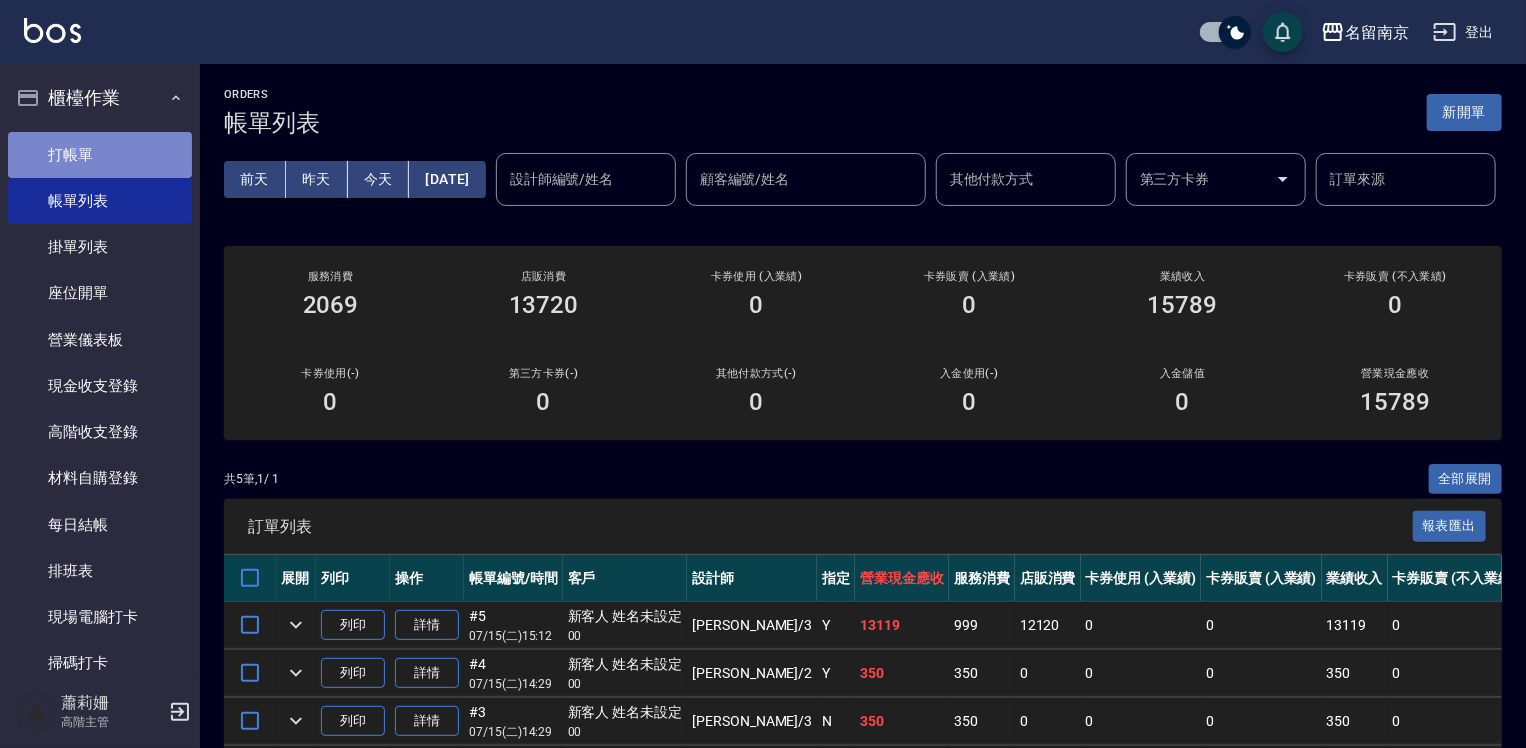click on "打帳單" at bounding box center [100, 155] 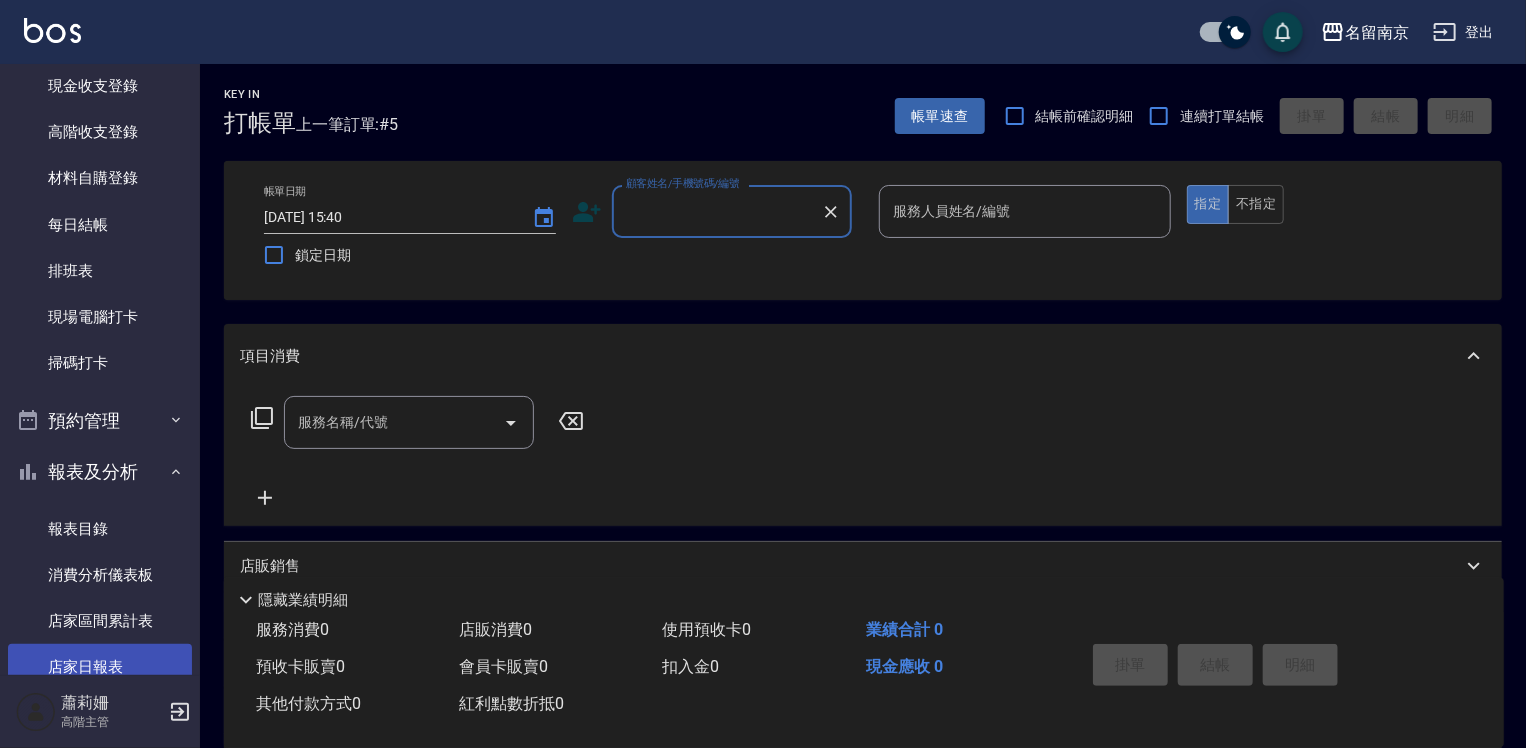 scroll, scrollTop: 400, scrollLeft: 0, axis: vertical 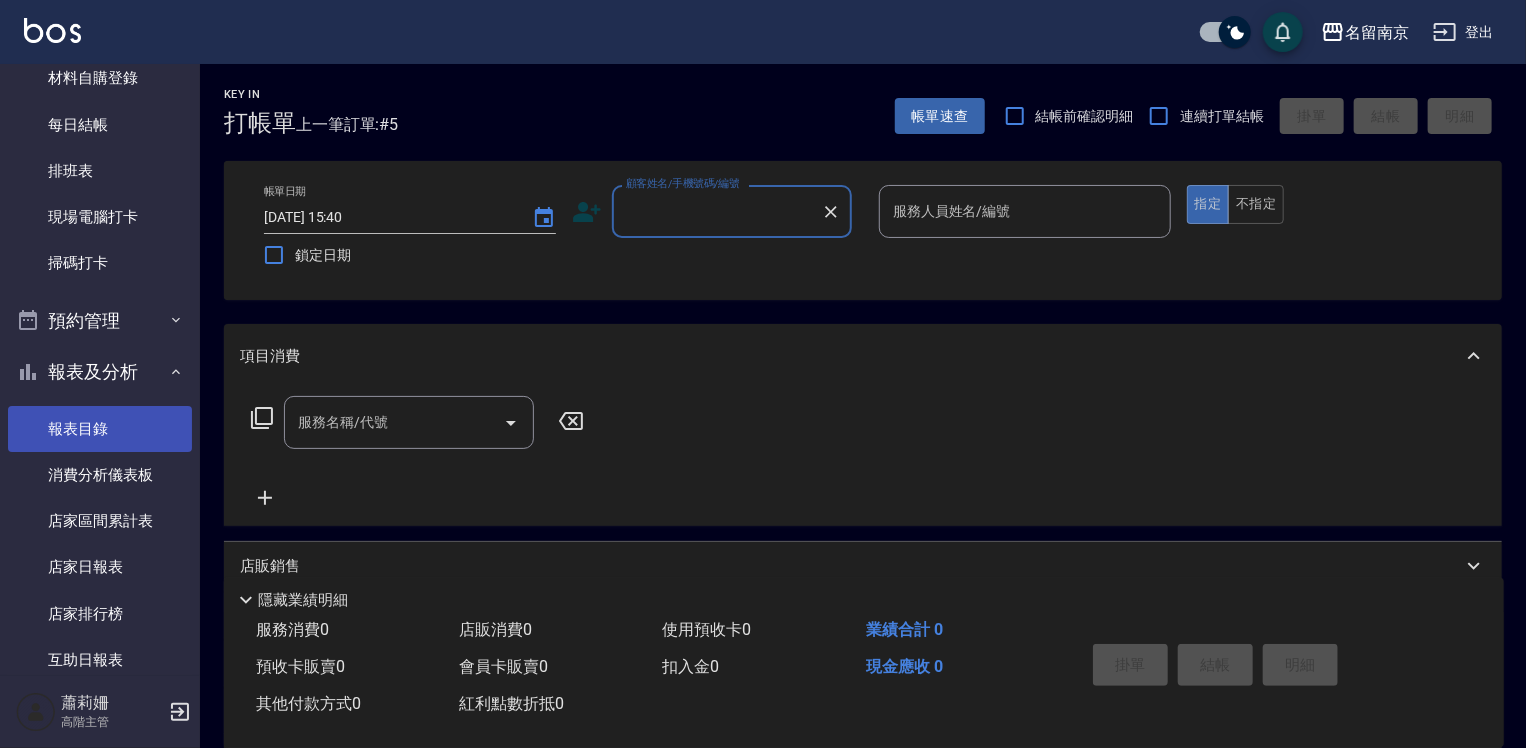 click on "報表目錄" at bounding box center [100, 429] 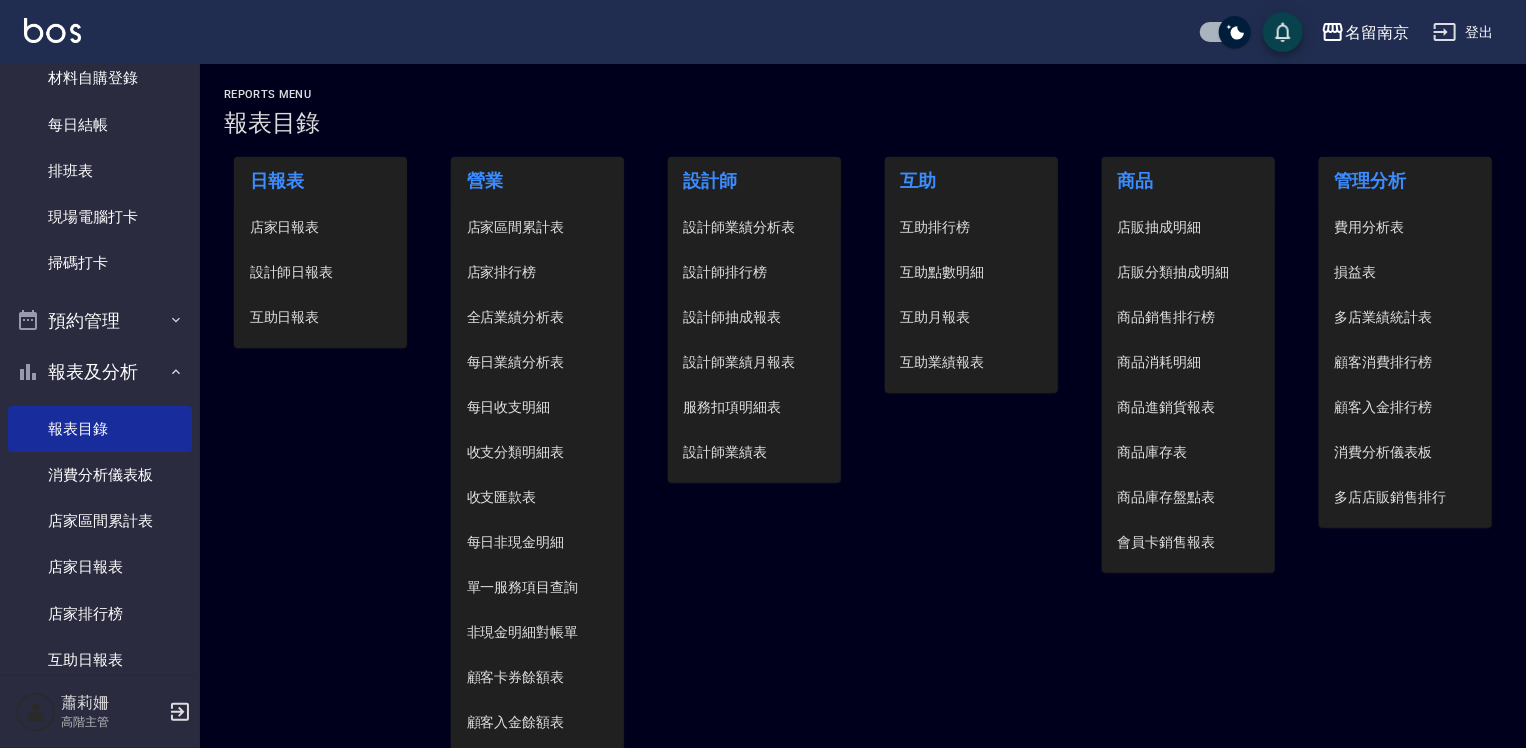 click on "設計師日報表" at bounding box center [321, 272] 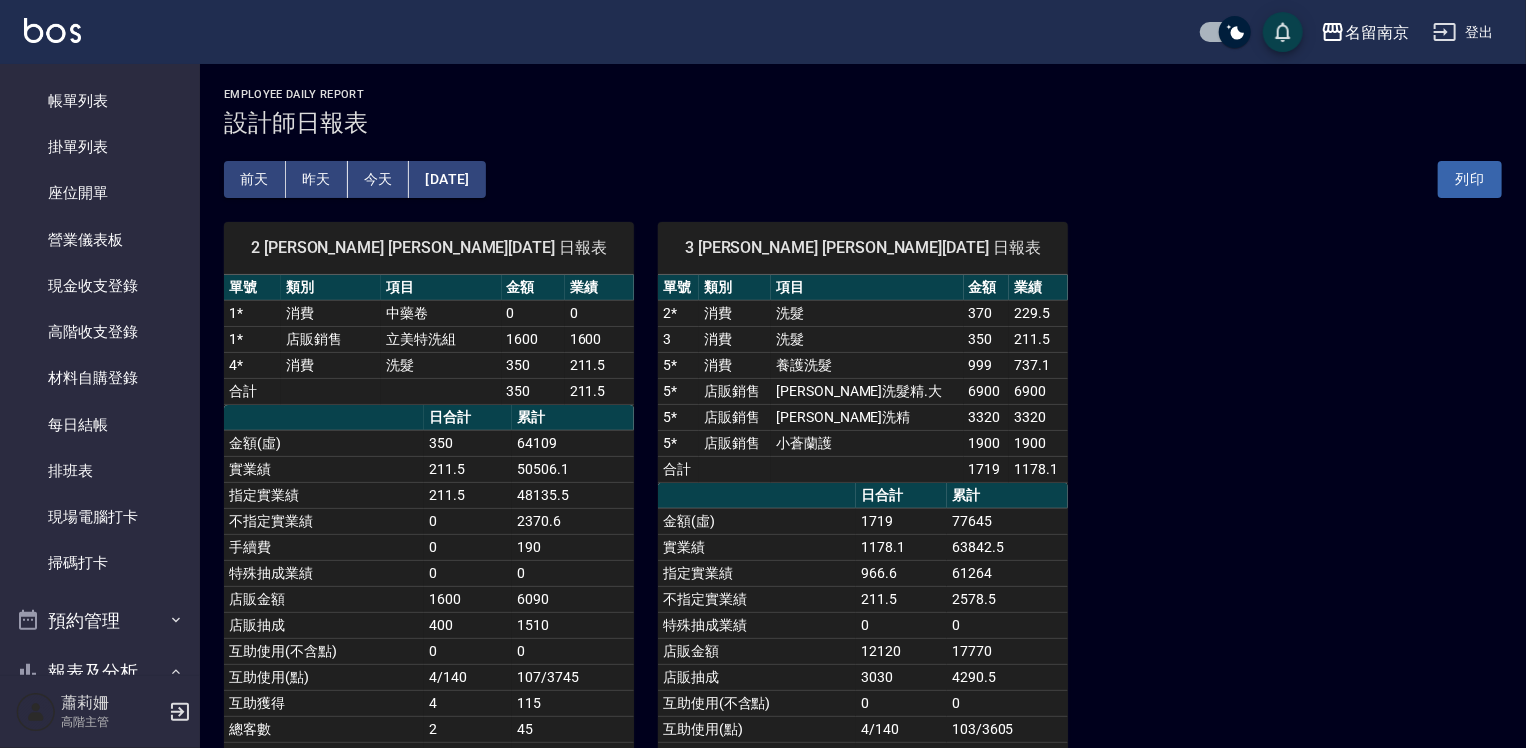 scroll, scrollTop: 0, scrollLeft: 0, axis: both 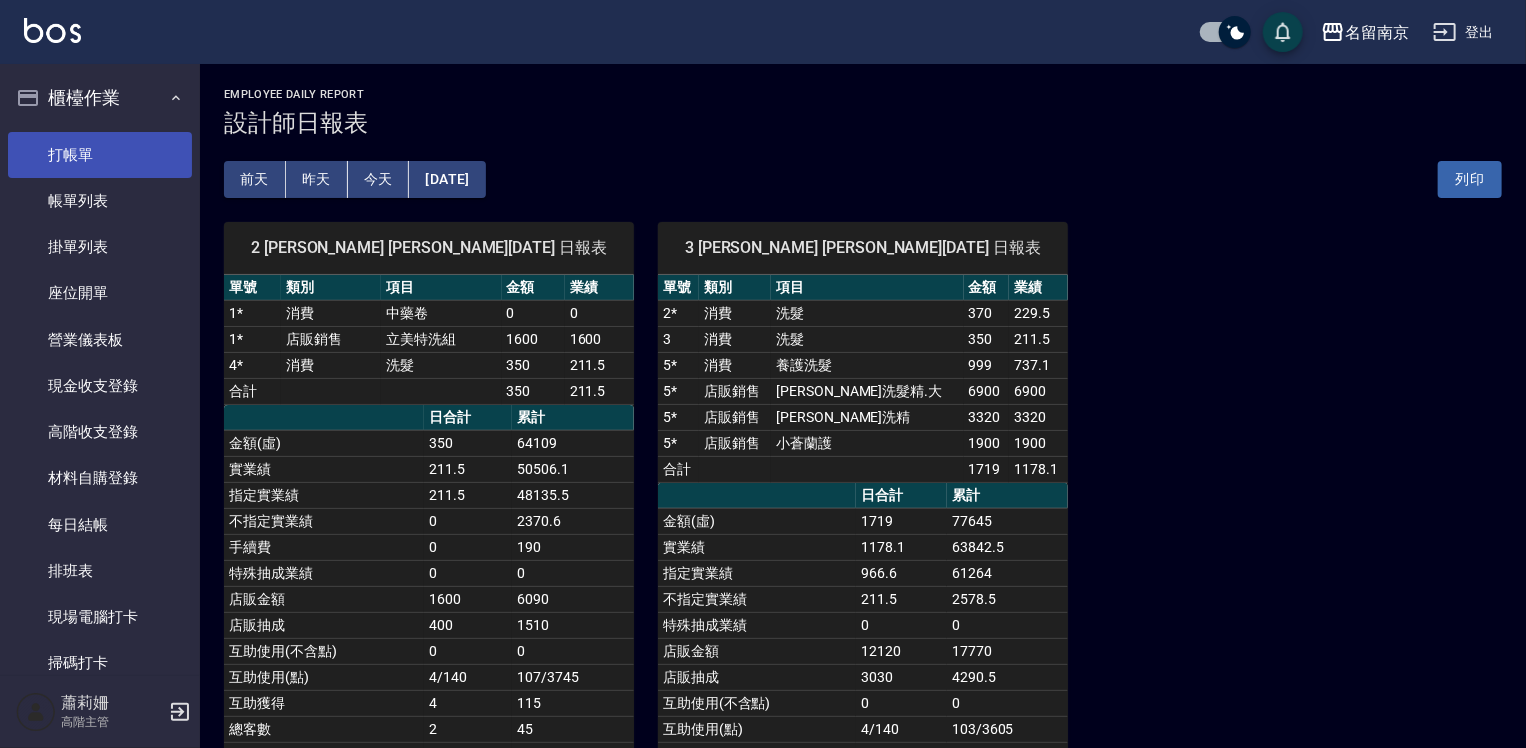 click on "打帳單" at bounding box center [100, 155] 